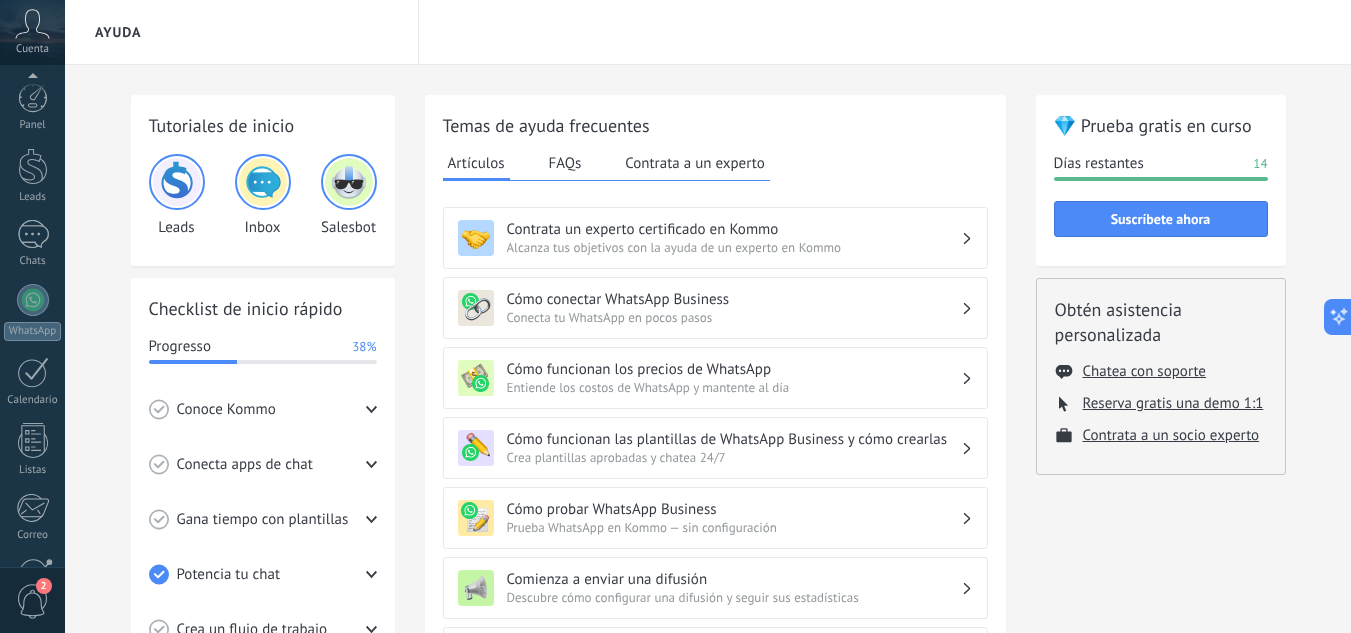 scroll, scrollTop: 0, scrollLeft: 0, axis: both 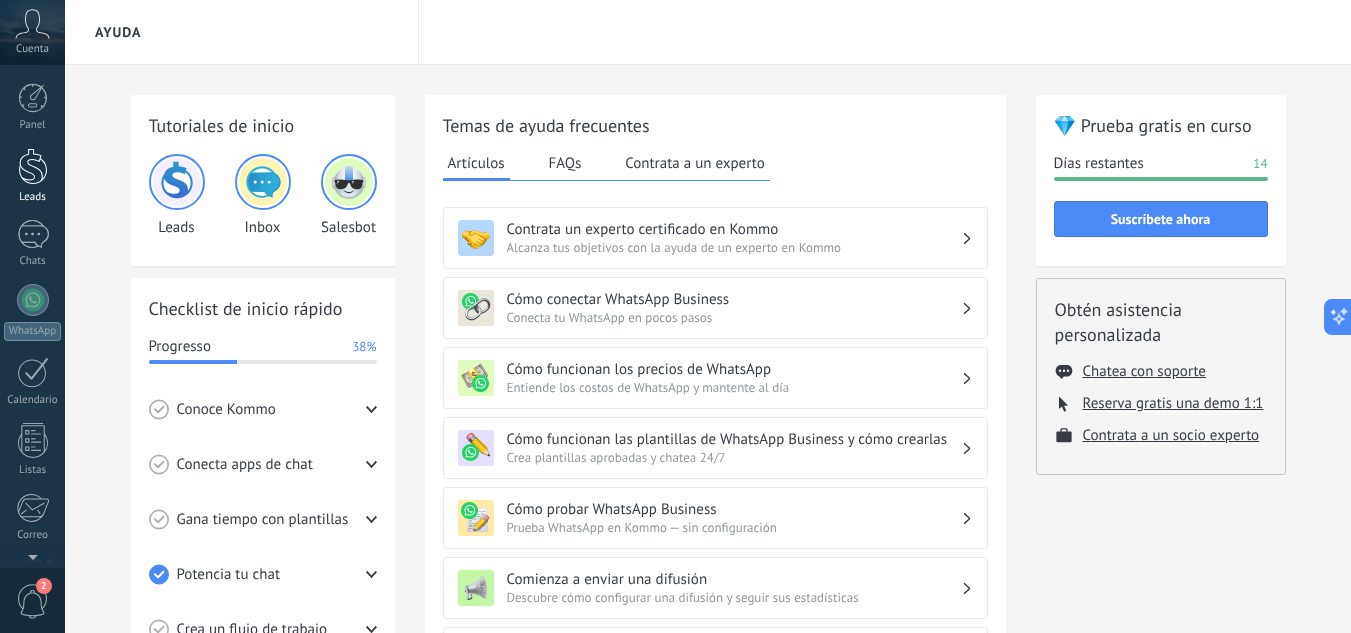 click at bounding box center (33, 166) 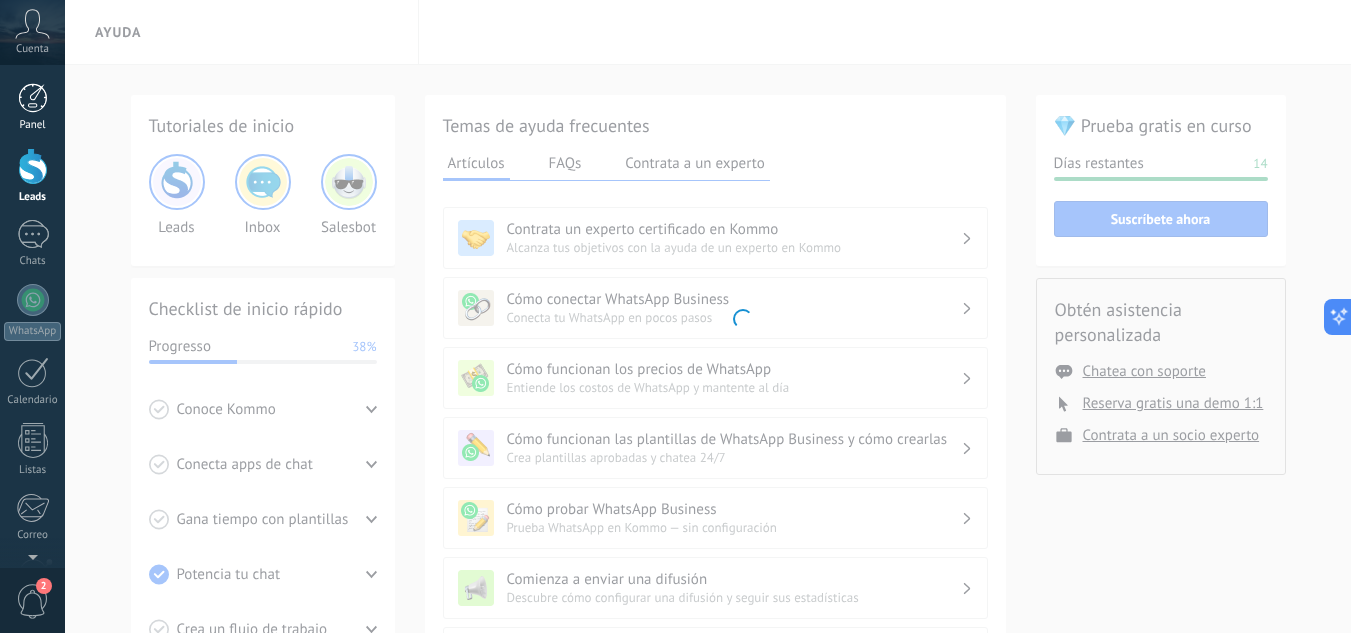 click at bounding box center (33, 98) 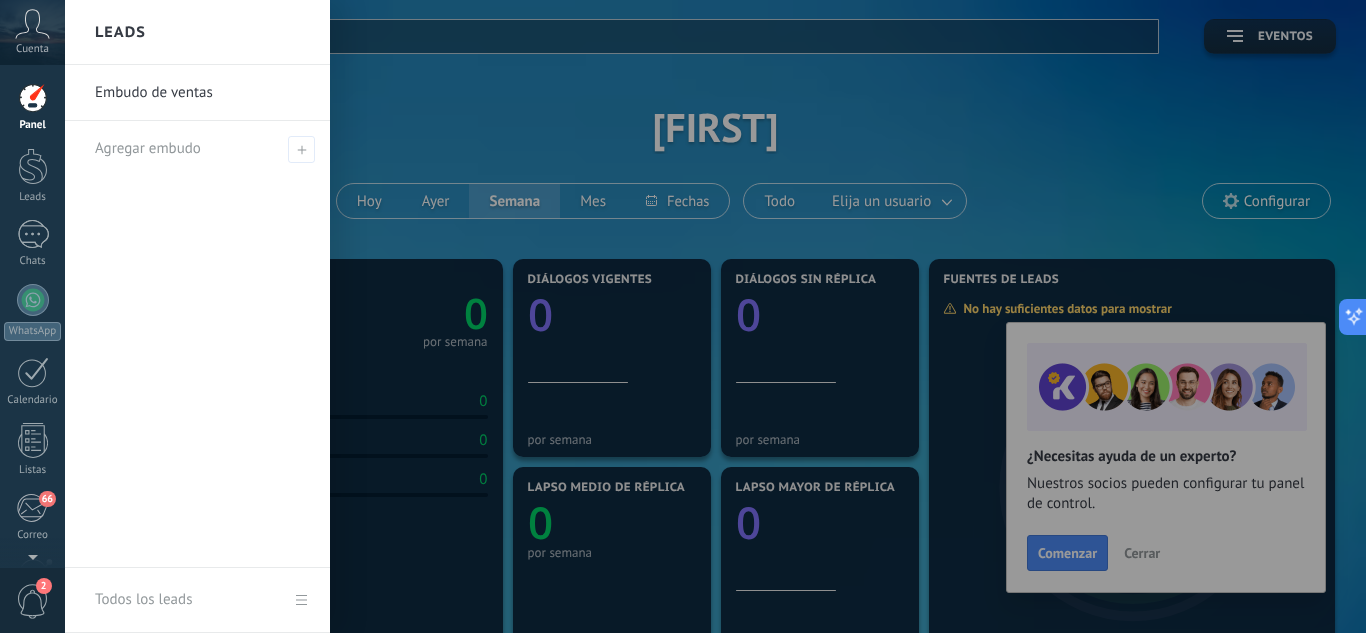 click on "Embudo de ventas" at bounding box center [202, 93] 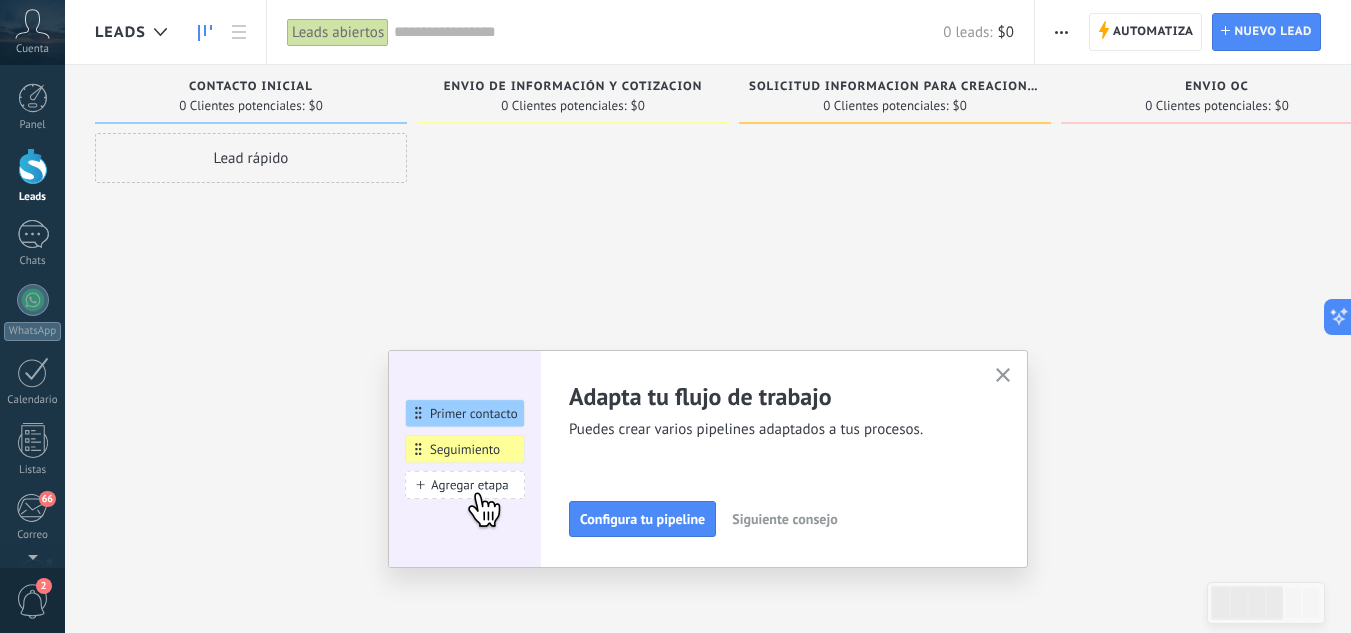 click at bounding box center (1003, 376) 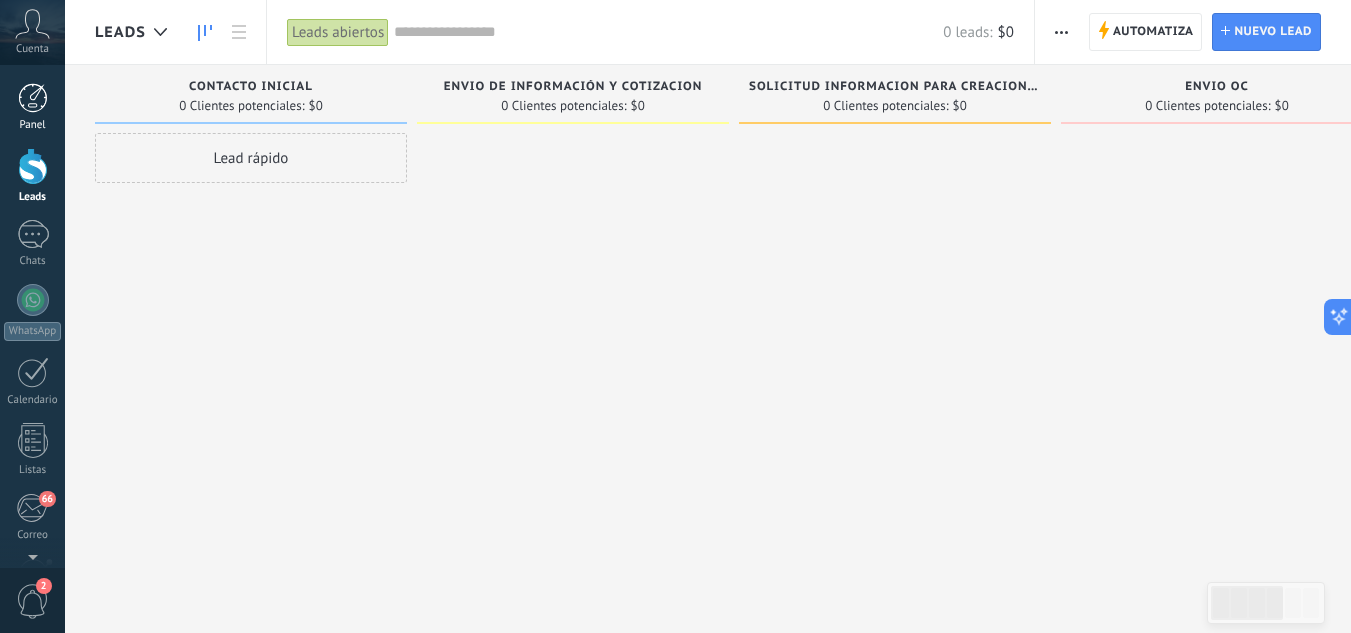 click at bounding box center [33, 98] 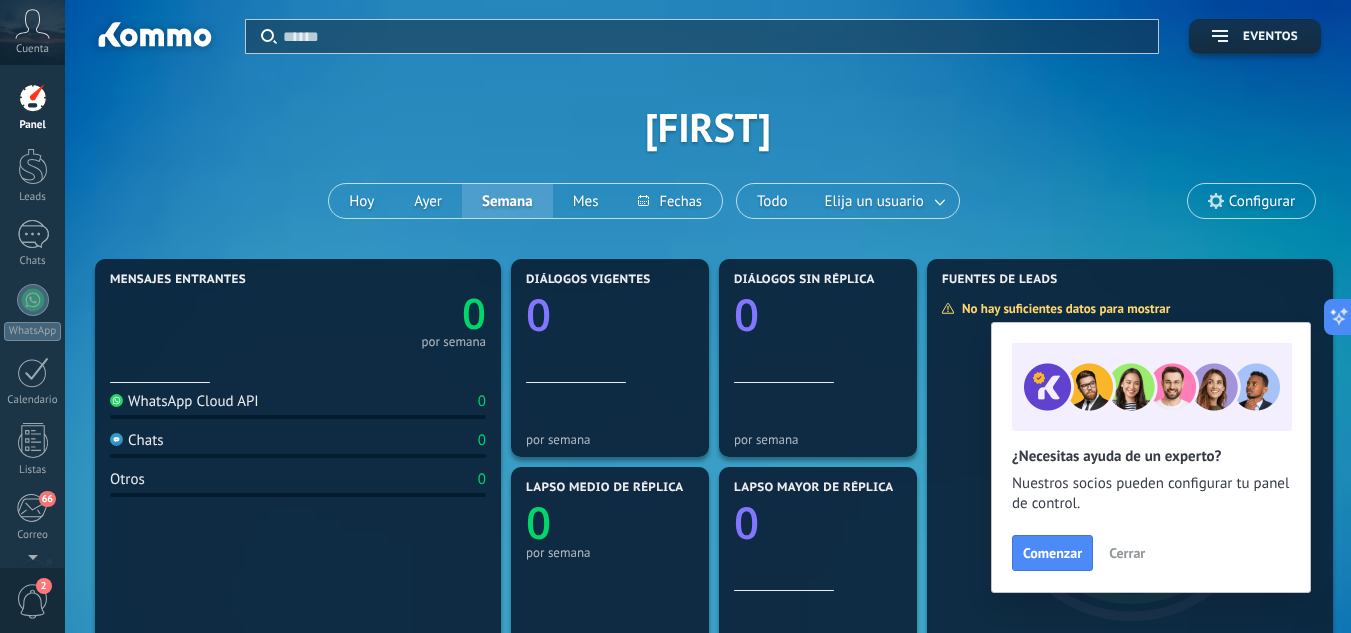 click on "Cerrar" at bounding box center [1127, 553] 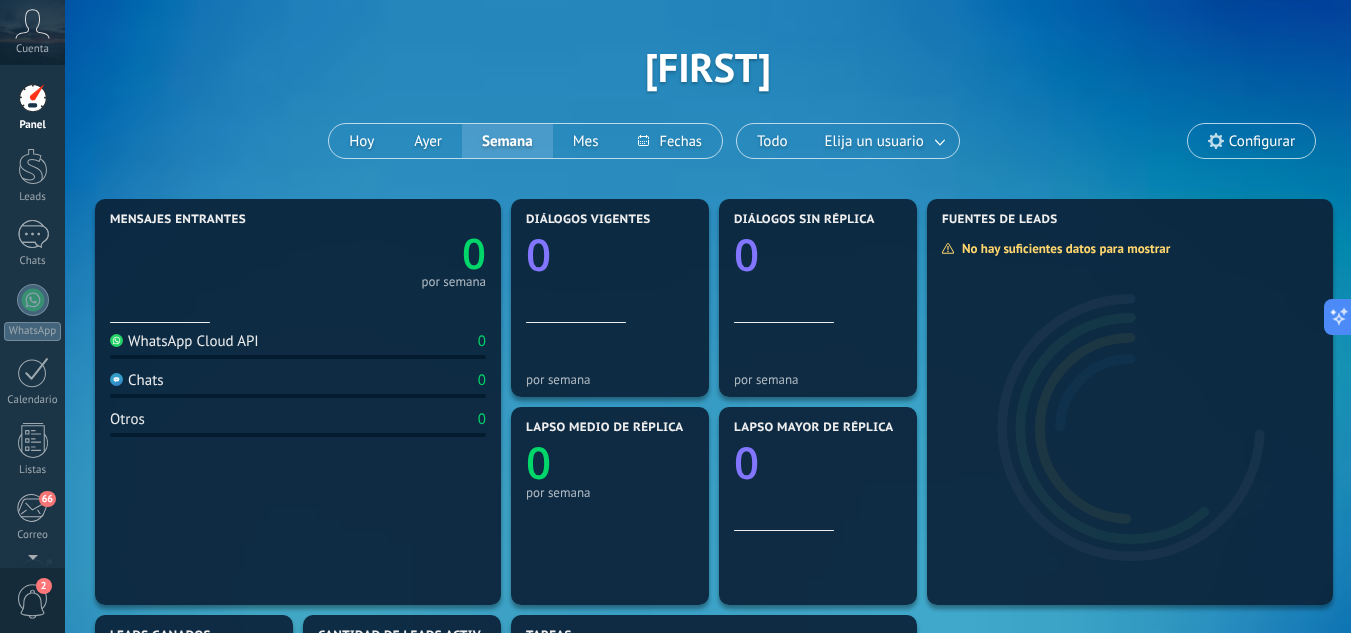 scroll, scrollTop: 0, scrollLeft: 0, axis: both 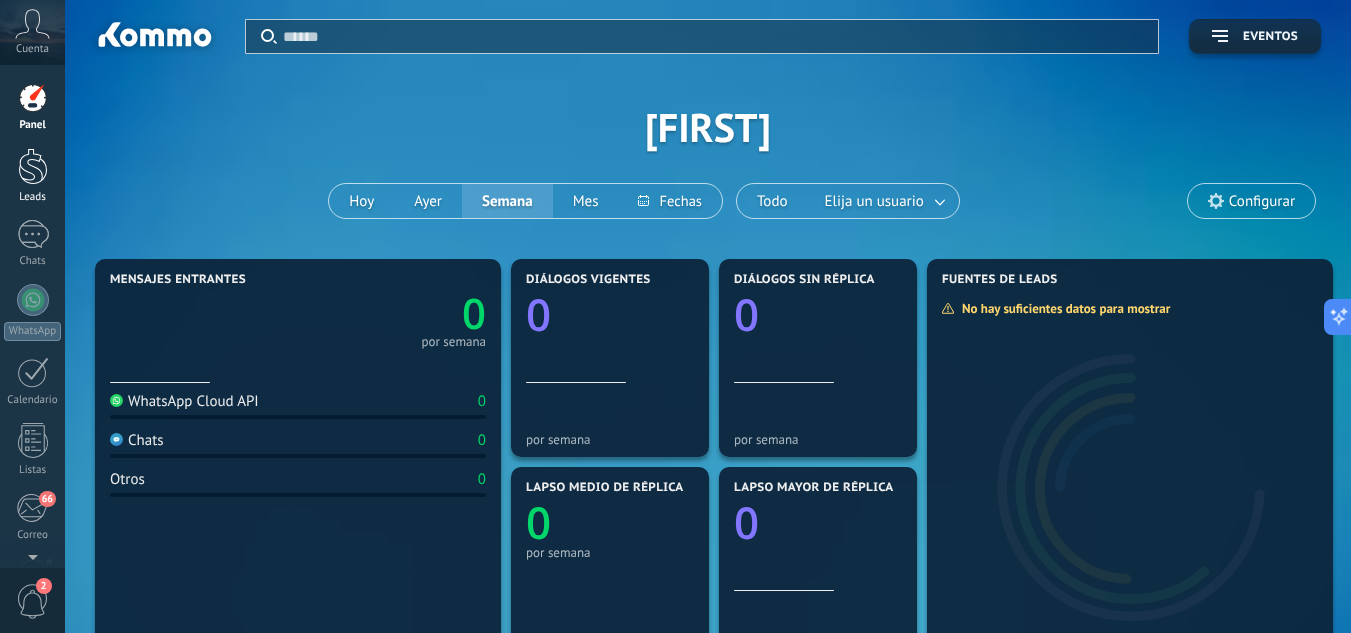 click at bounding box center (33, 166) 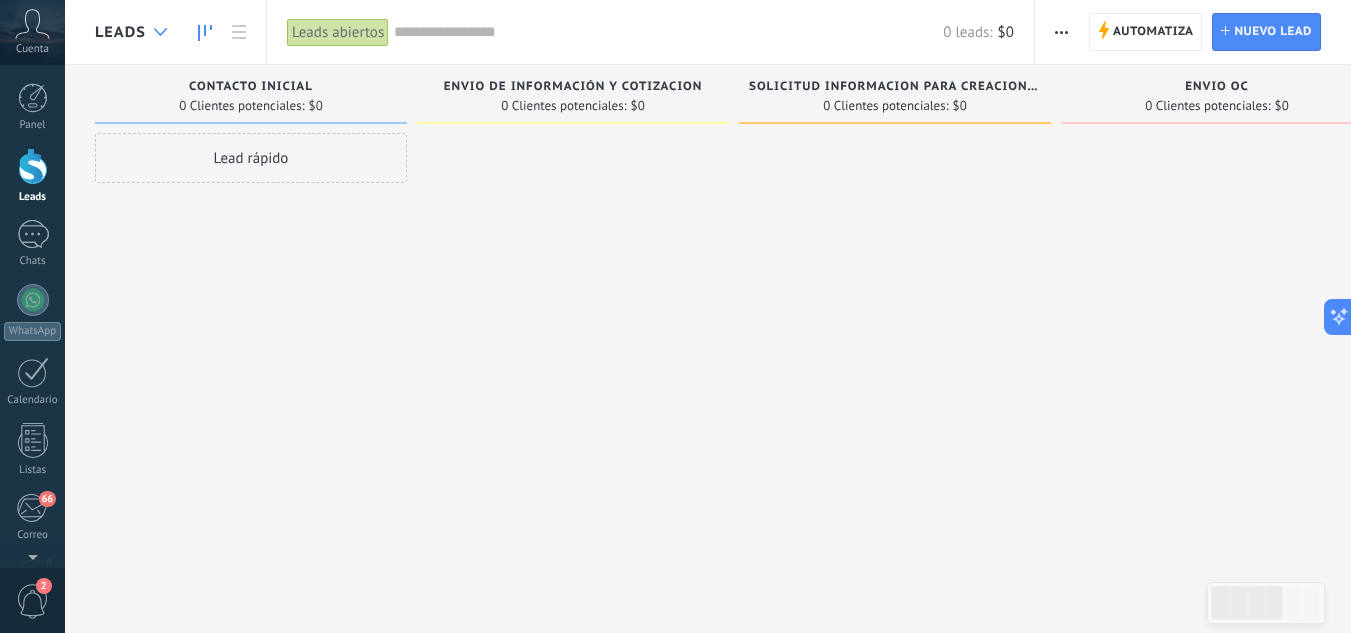 click at bounding box center [160, 32] 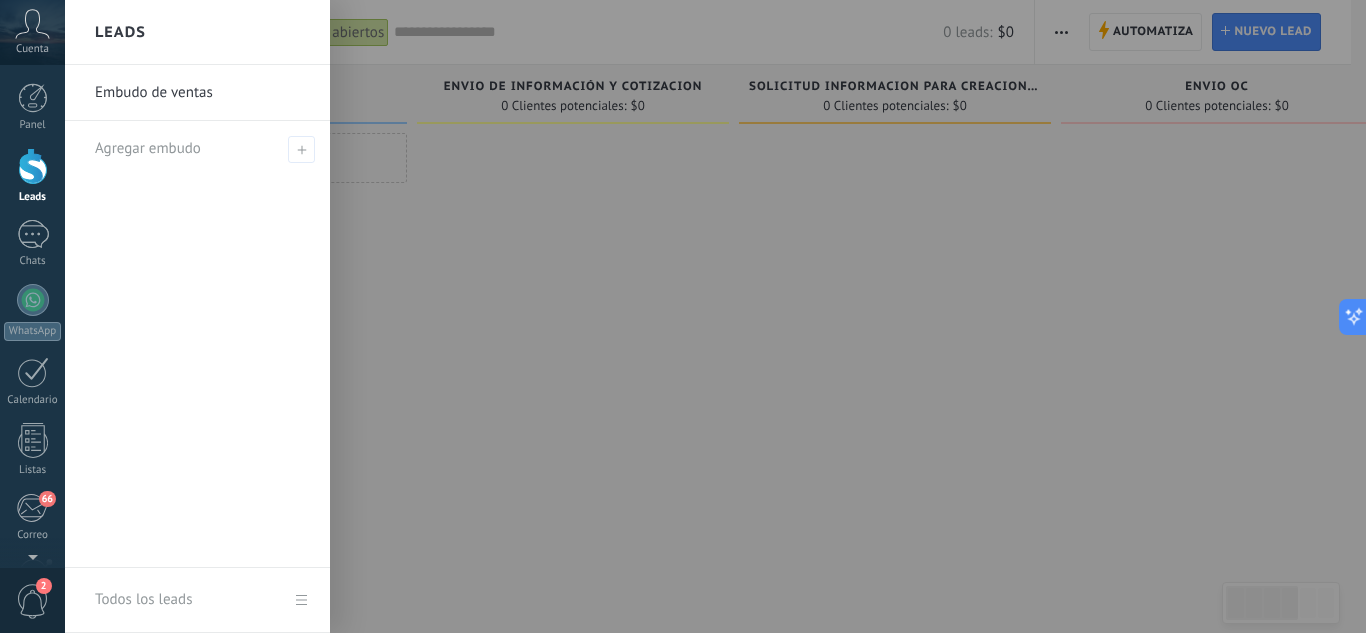click on "Embudo de ventas" at bounding box center (202, 93) 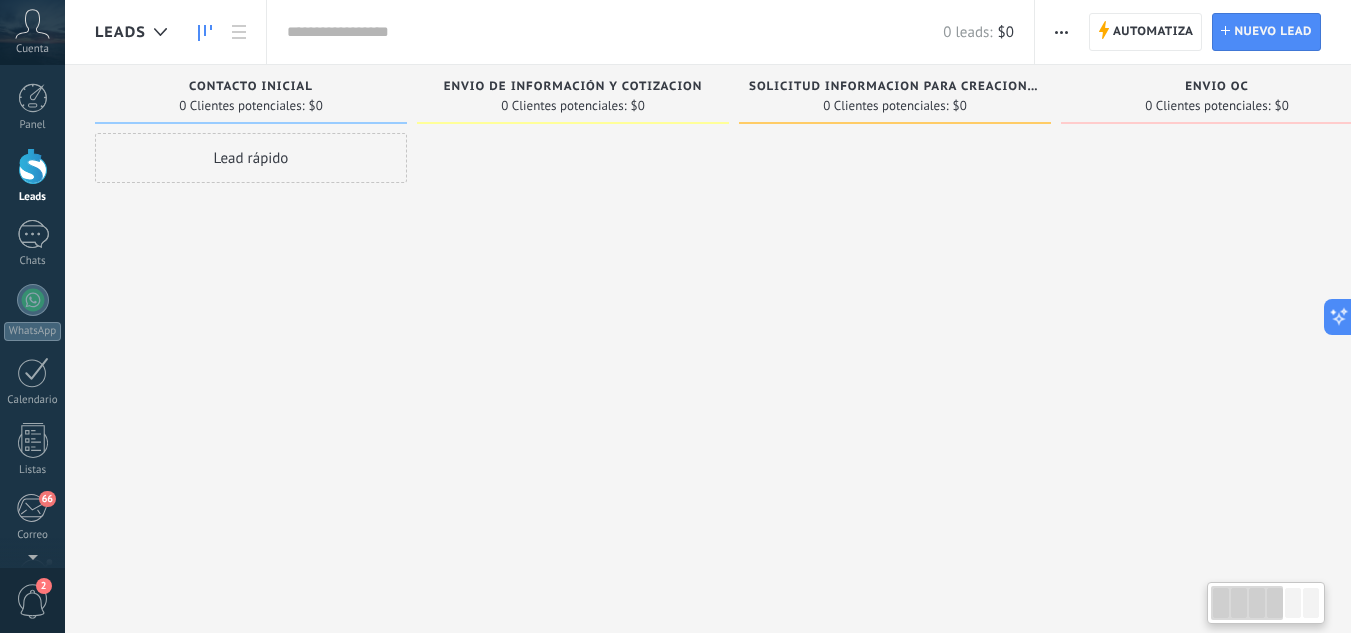 click on "Leads" at bounding box center [120, 32] 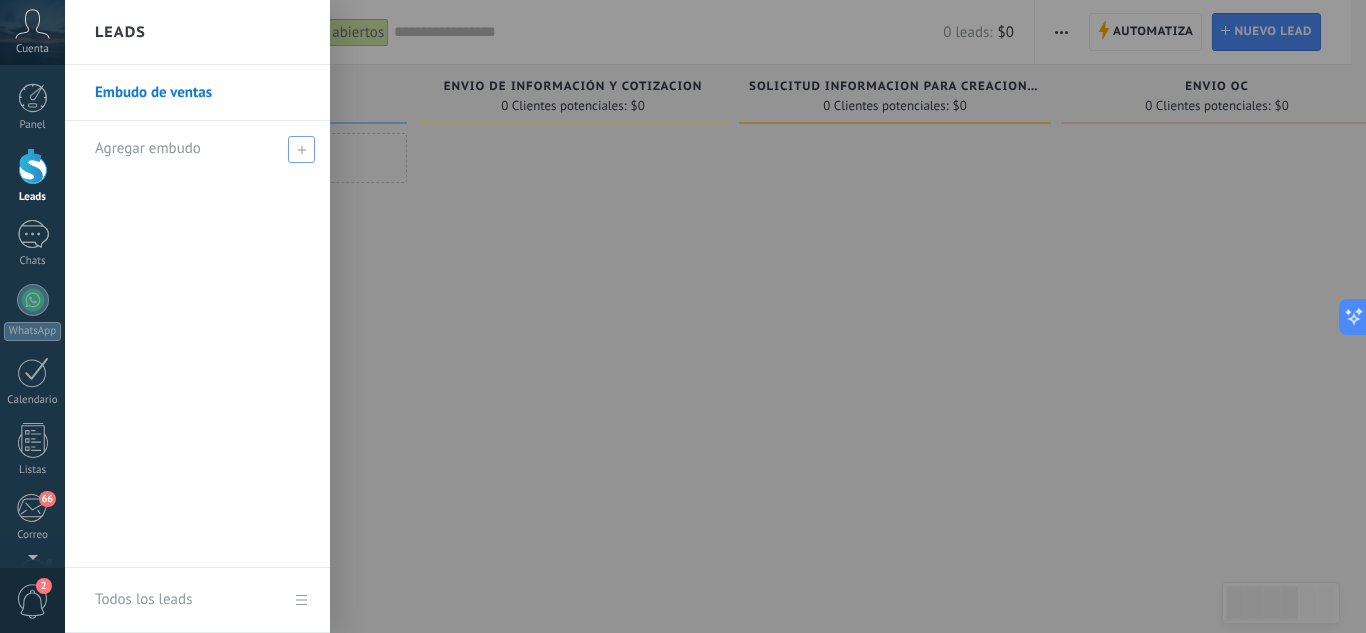 click on "Agregar embudo" at bounding box center (148, 148) 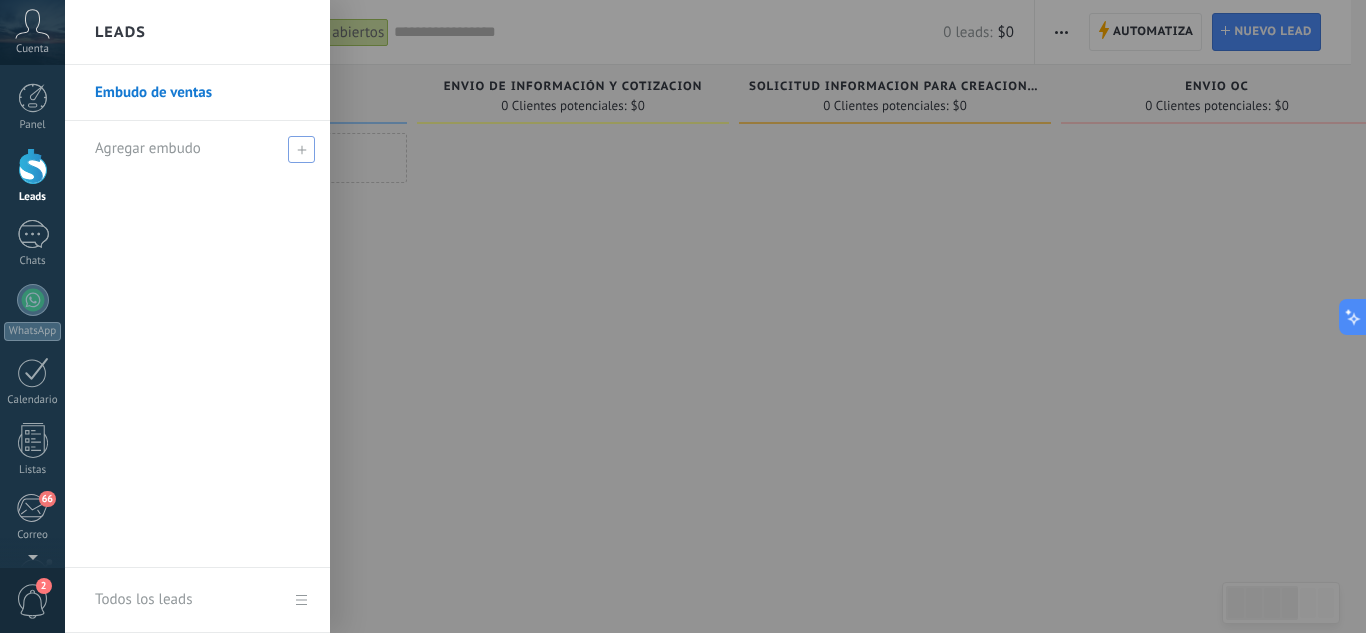 click on "Agregar embudo" at bounding box center (148, 148) 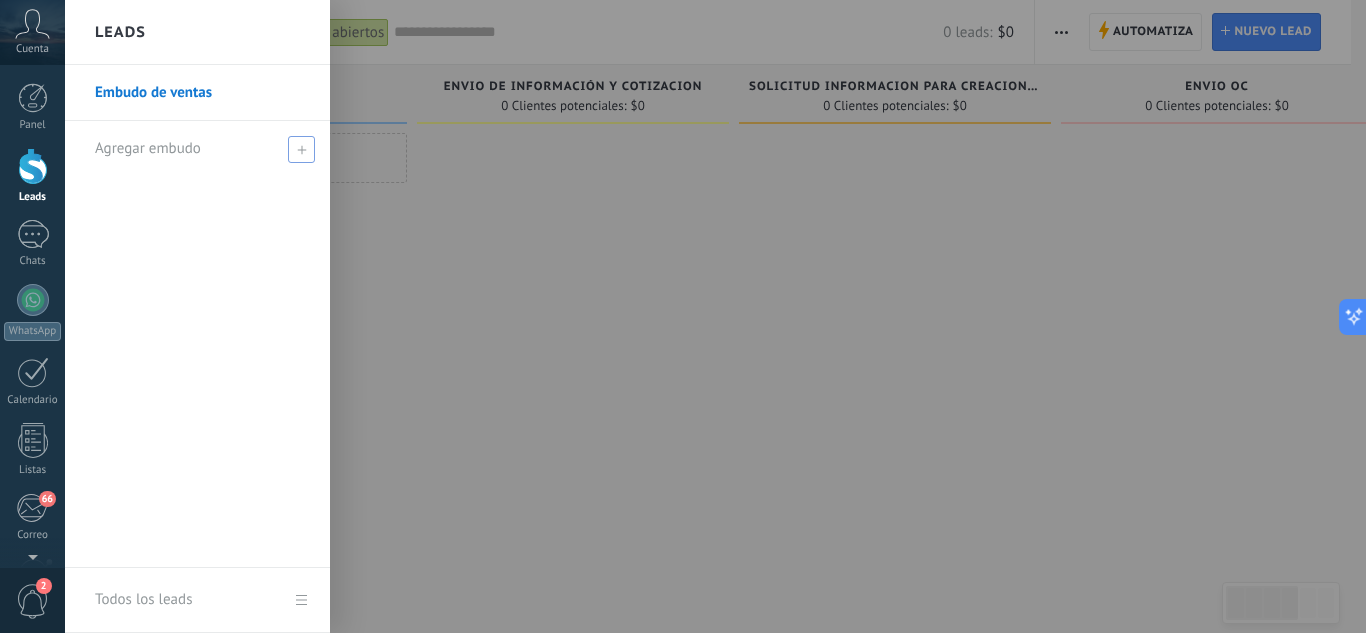 click at bounding box center (301, 149) 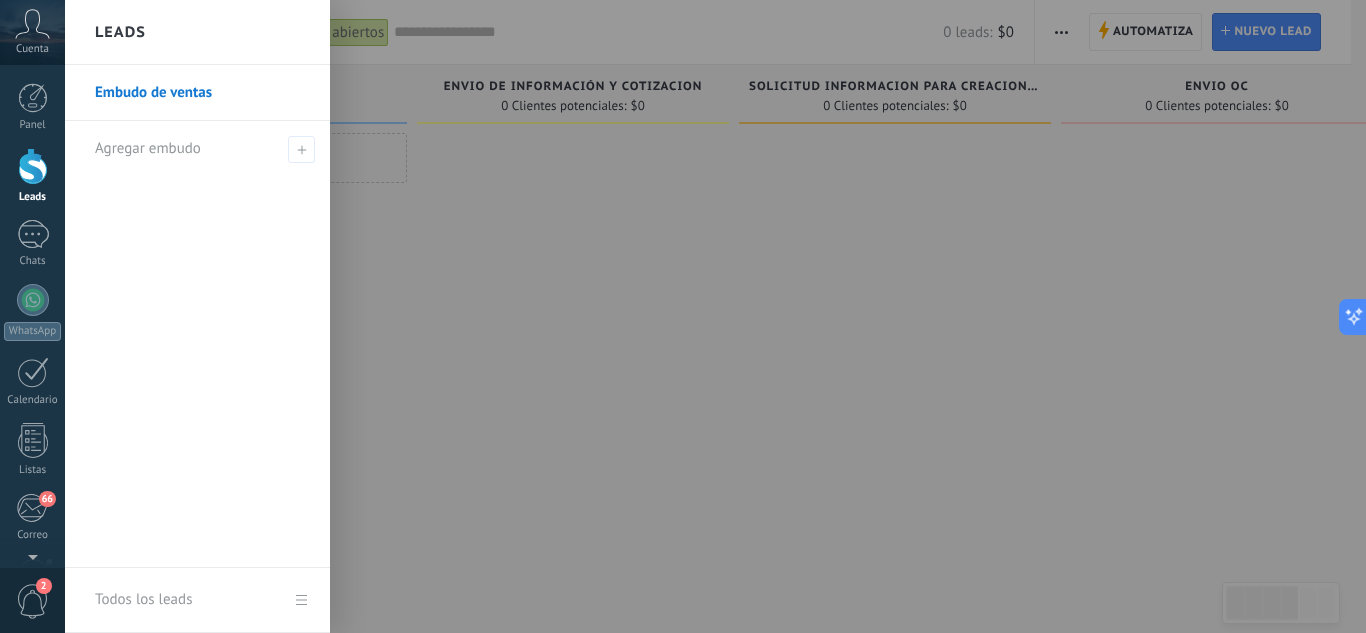 click at bounding box center [748, 316] 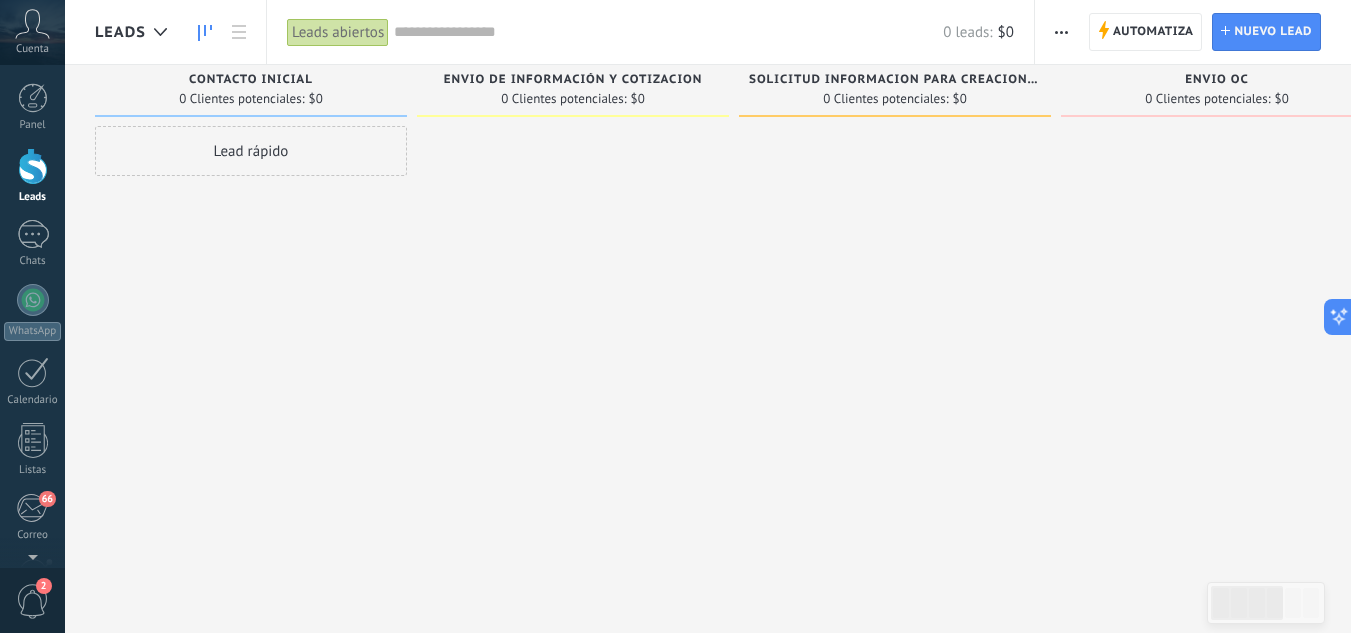 scroll, scrollTop: 0, scrollLeft: 0, axis: both 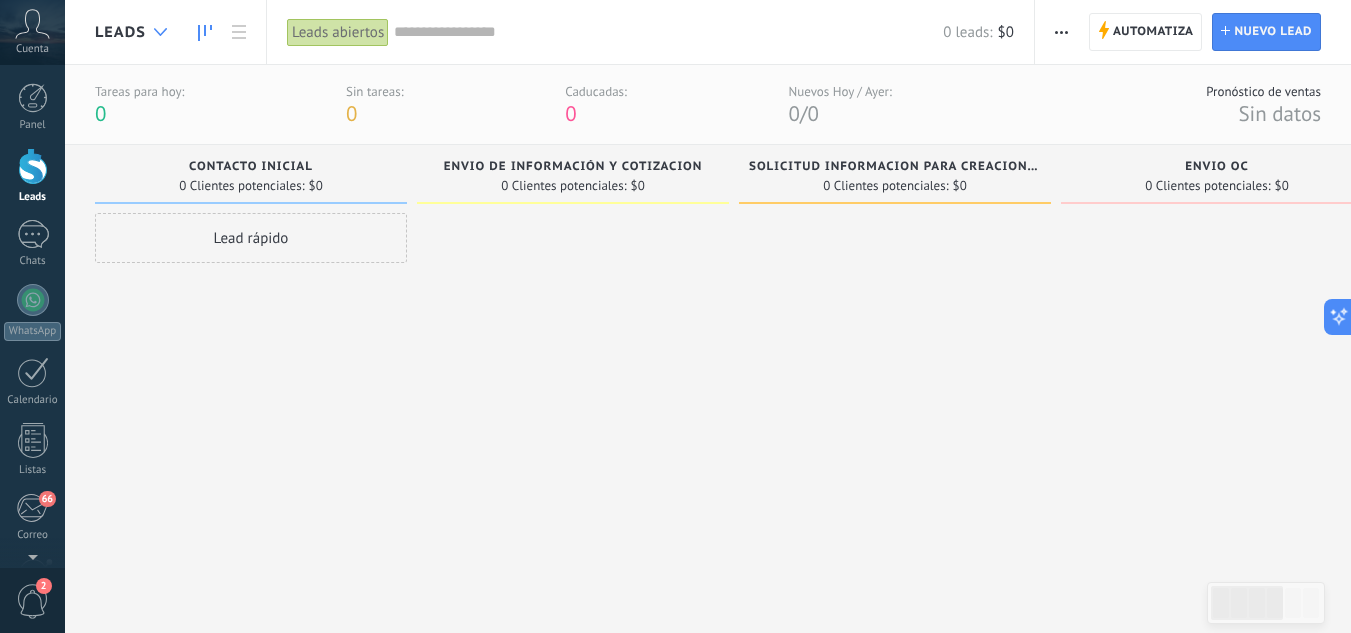 click at bounding box center [160, 32] 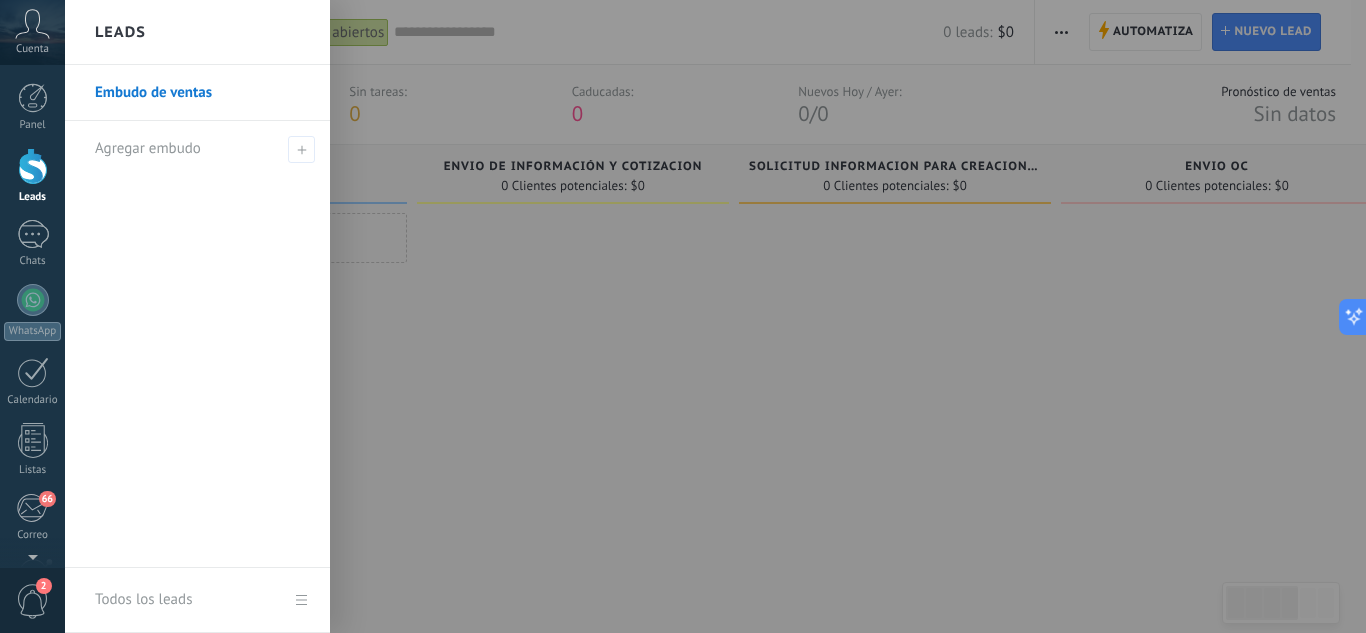 click on "Embudo de ventas" at bounding box center (202, 93) 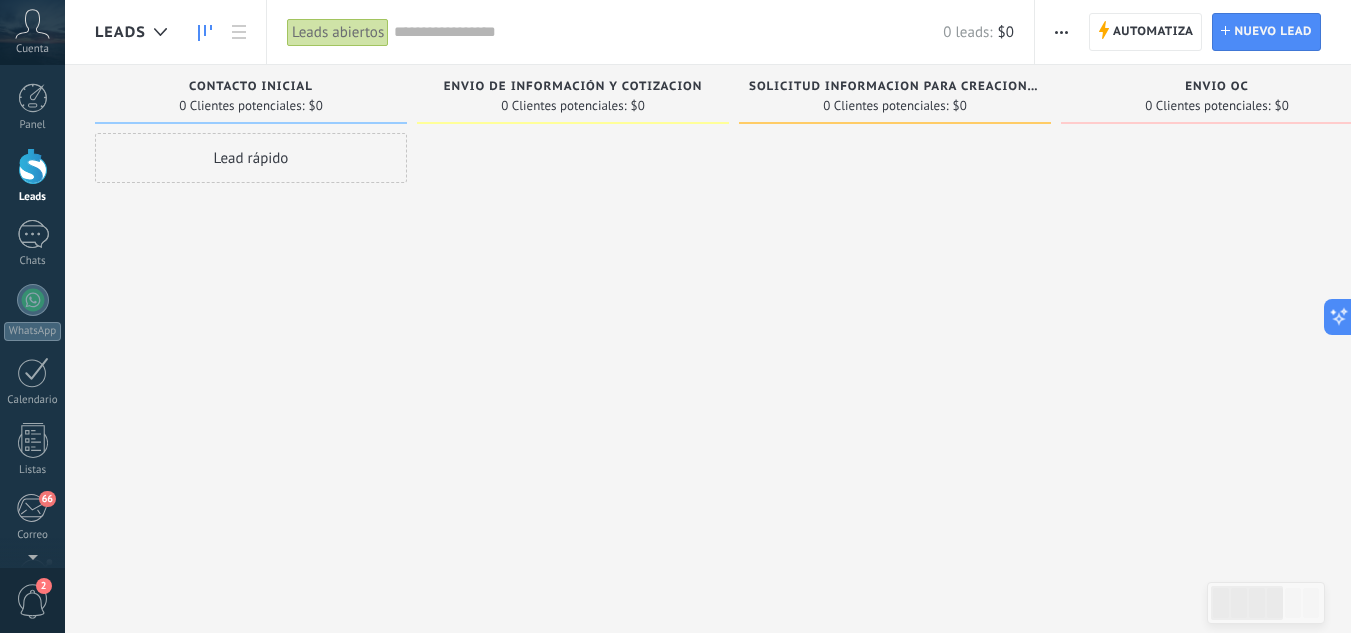 click 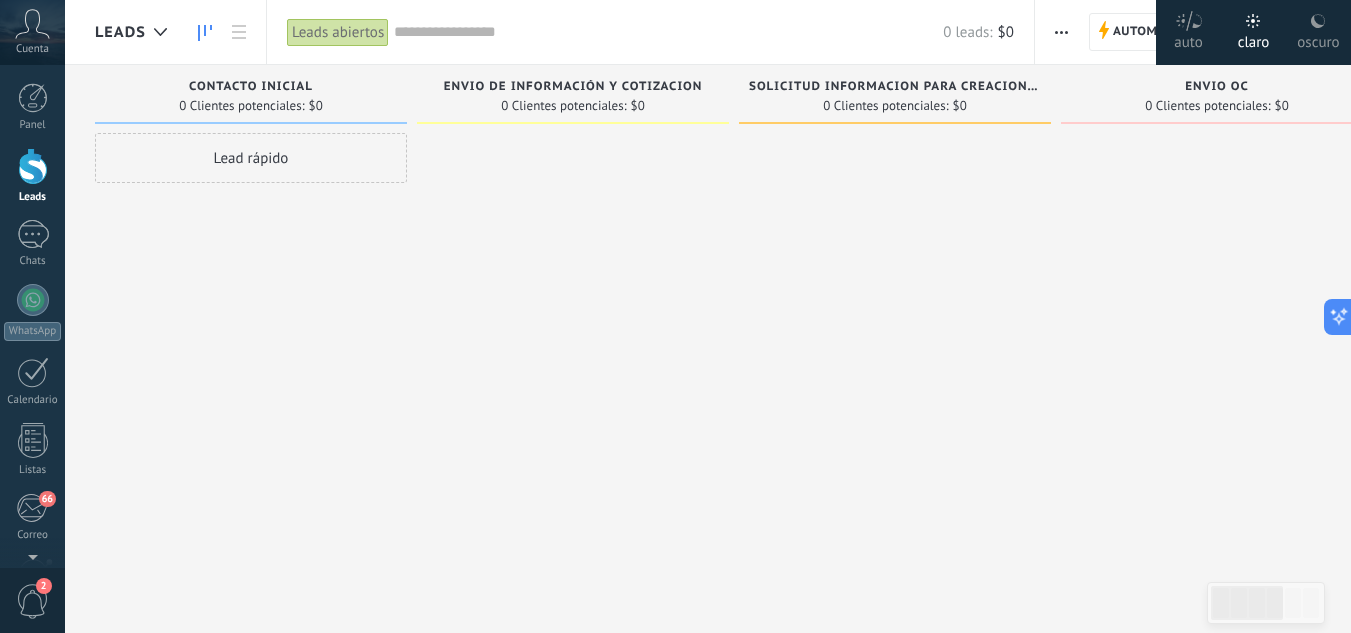 click 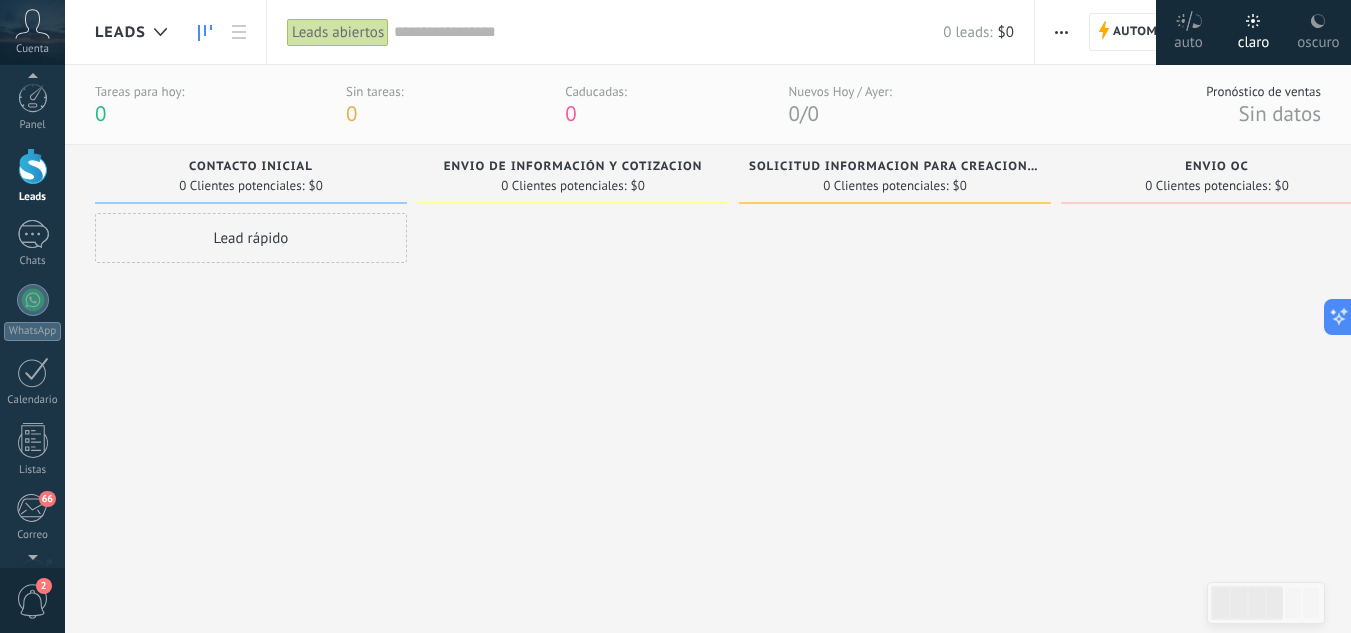 scroll, scrollTop: 6, scrollLeft: 0, axis: vertical 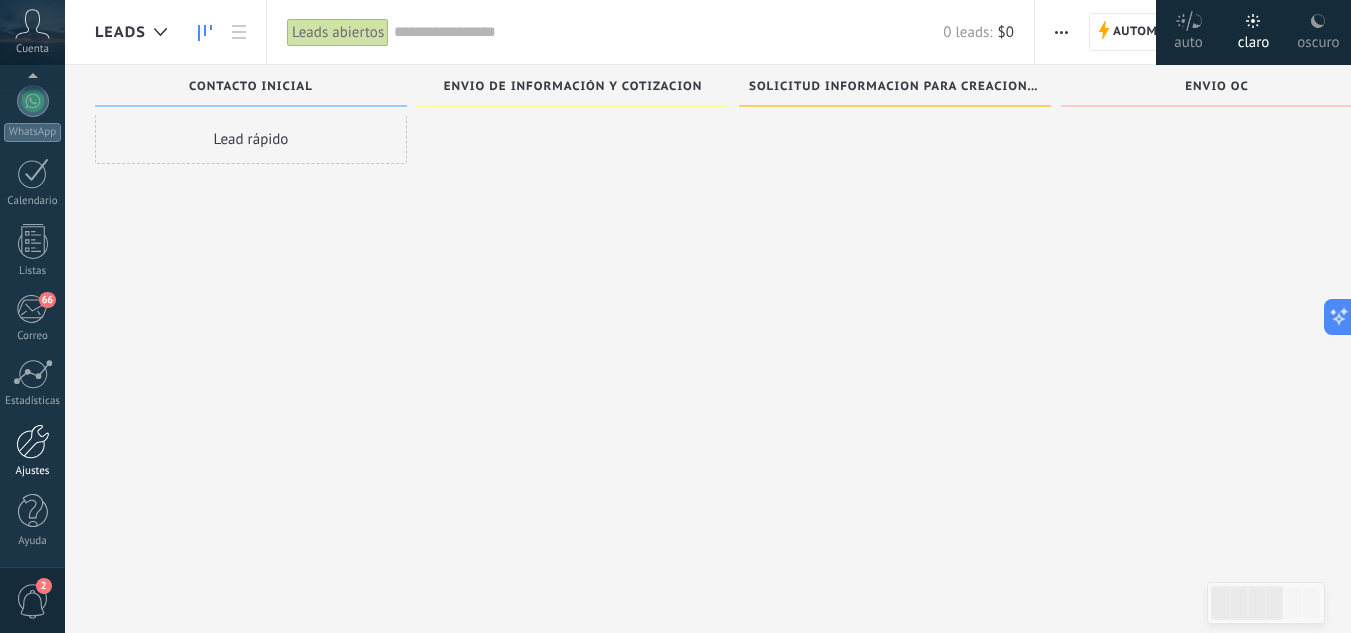 click on "Ajustes" at bounding box center (32, 451) 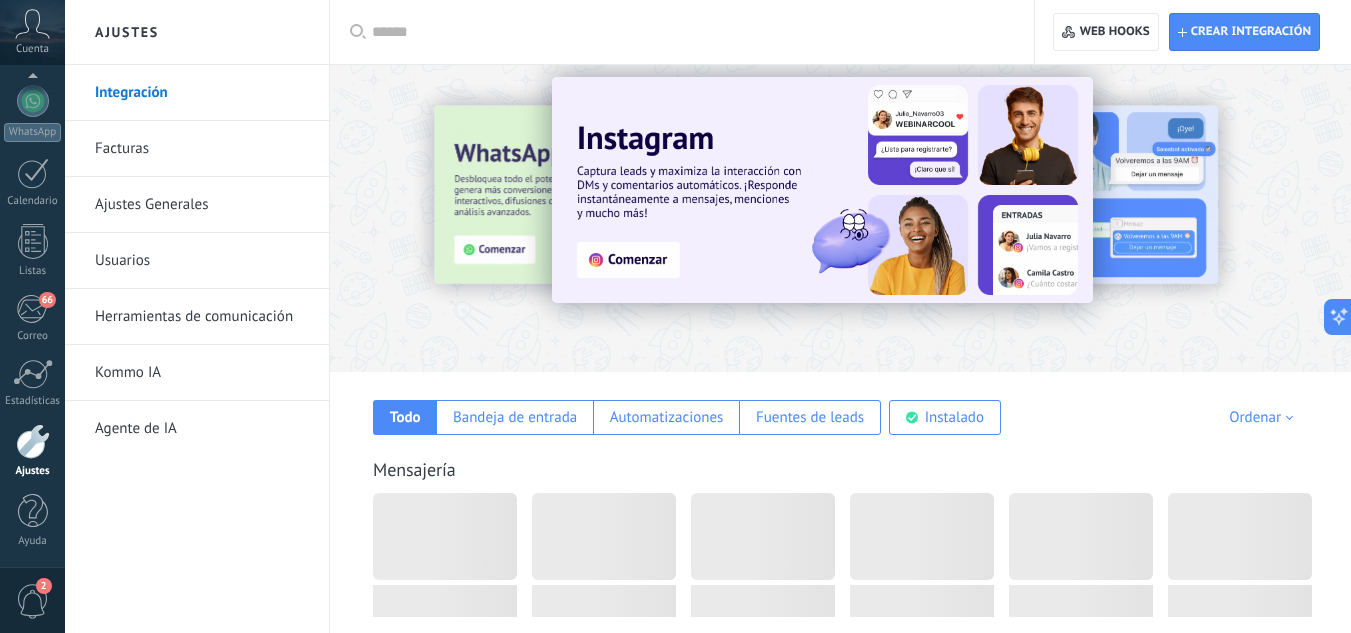 scroll, scrollTop: 0, scrollLeft: 0, axis: both 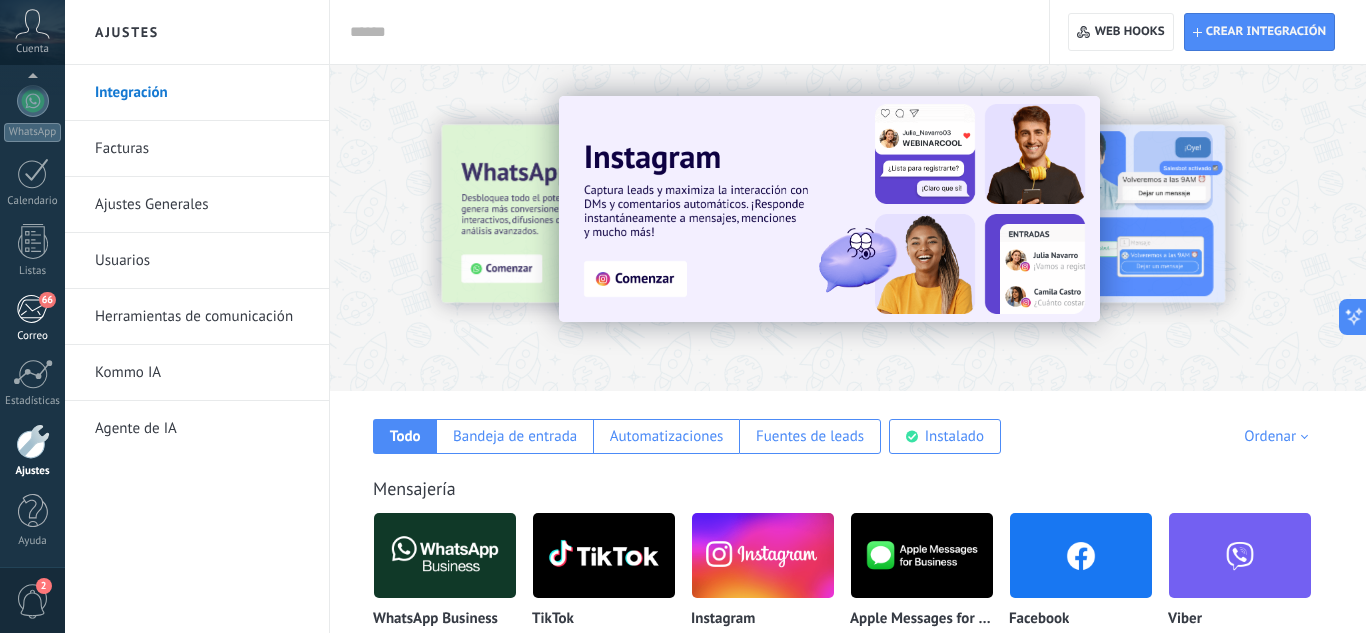 click on "66" at bounding box center (32, 309) 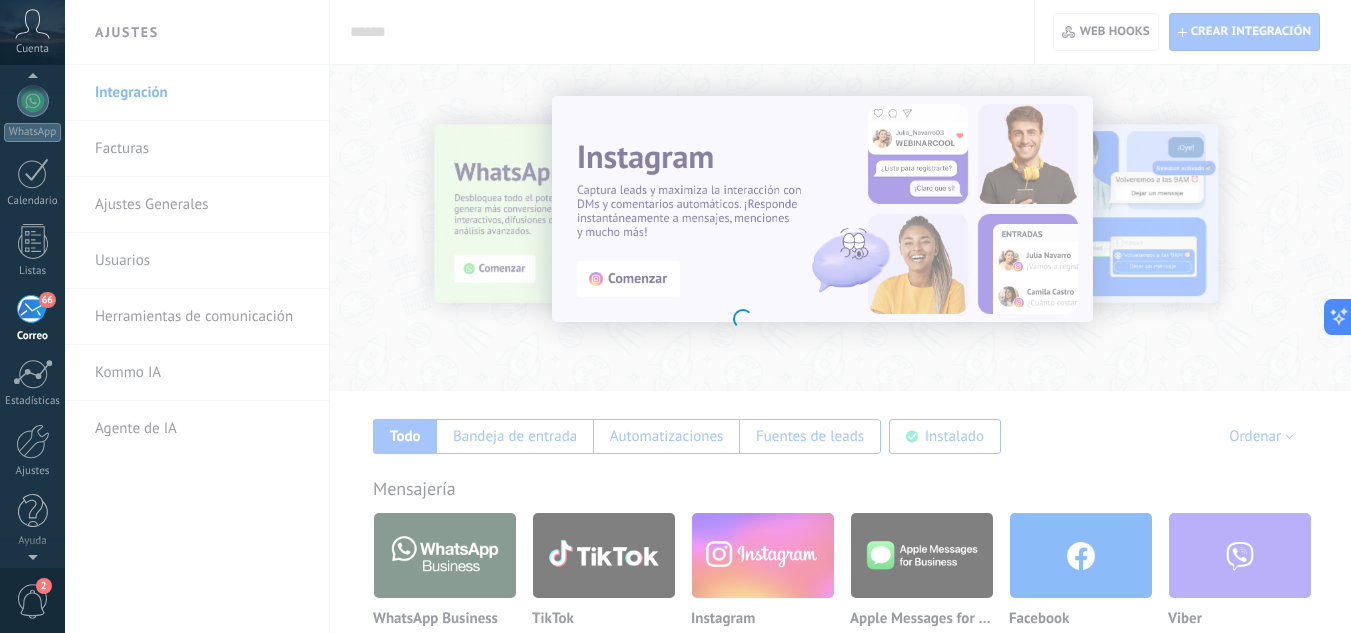 scroll, scrollTop: 194, scrollLeft: 0, axis: vertical 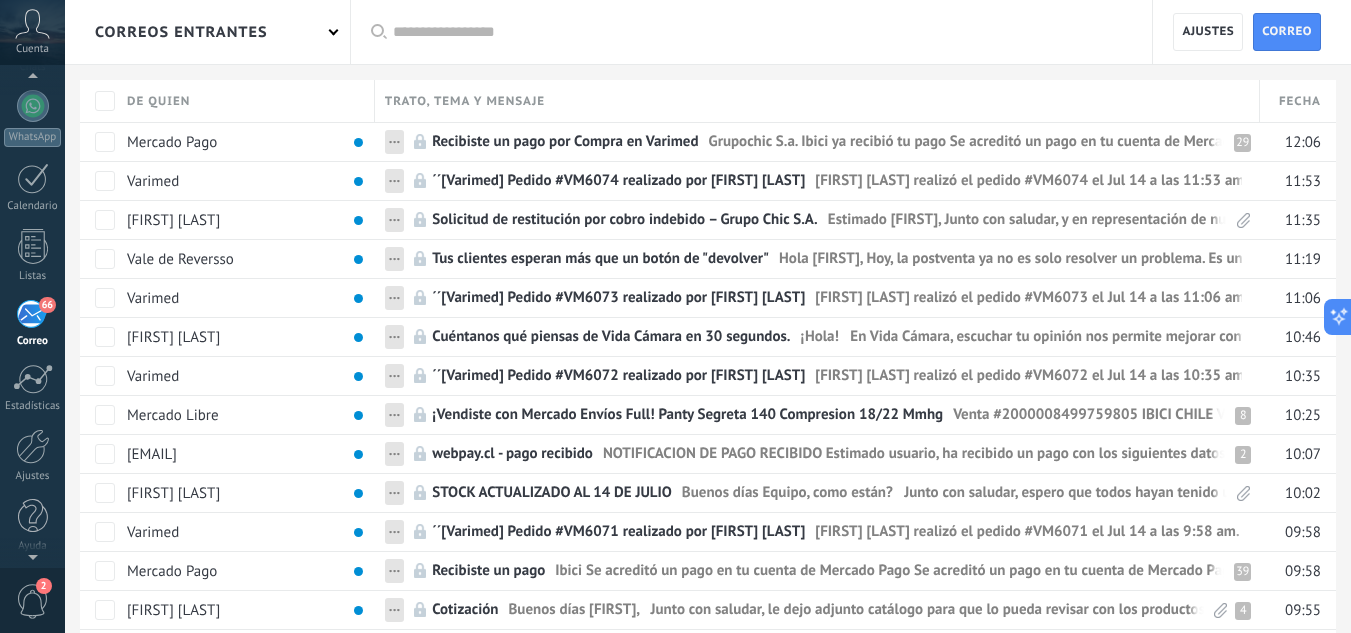 click on "Cuenta" at bounding box center [32, 32] 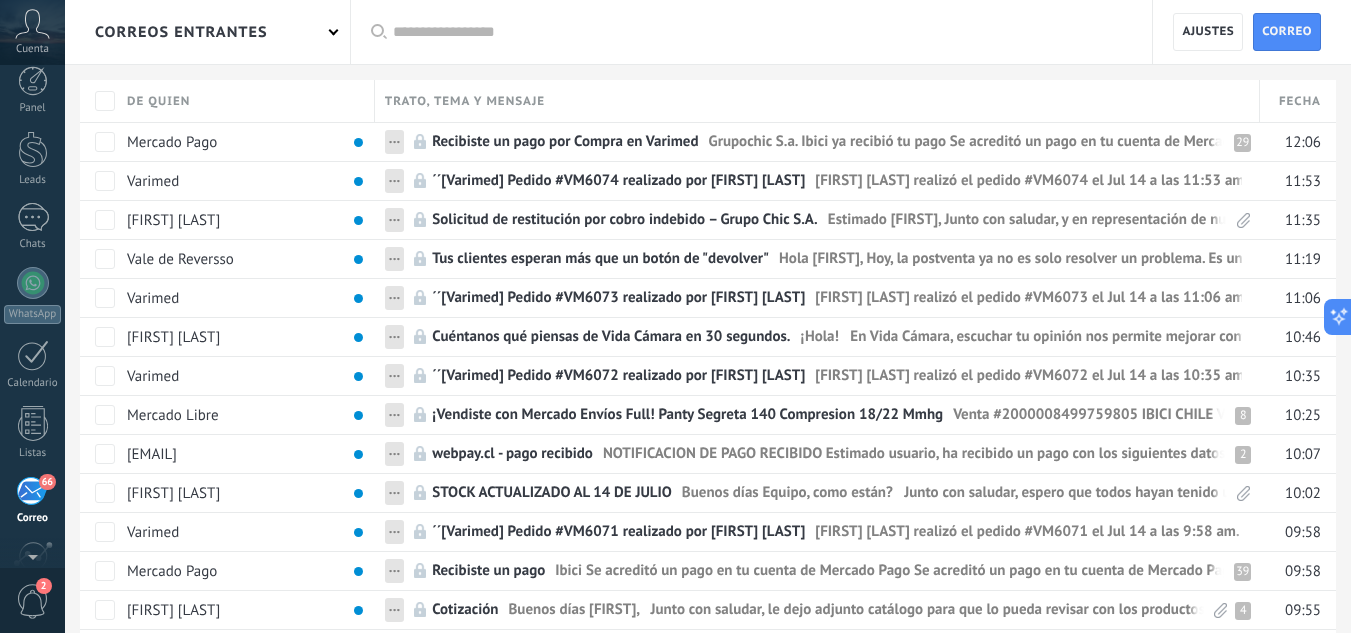 scroll, scrollTop: 0, scrollLeft: 0, axis: both 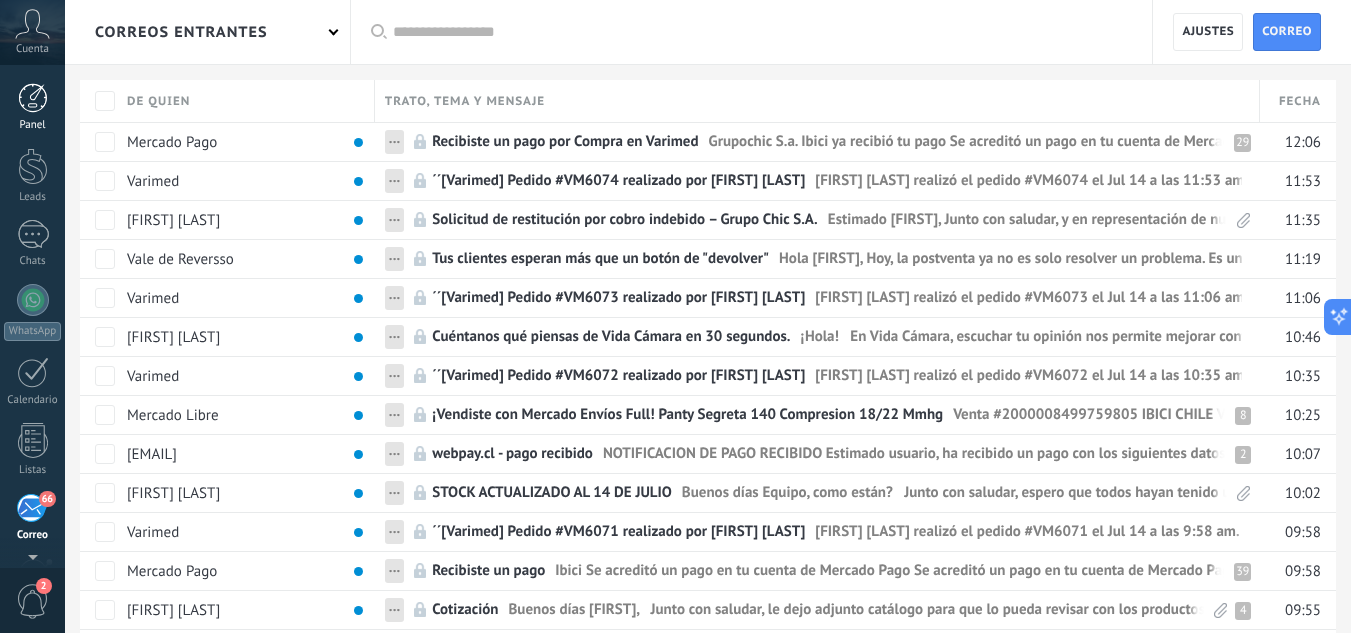 click at bounding box center [33, 98] 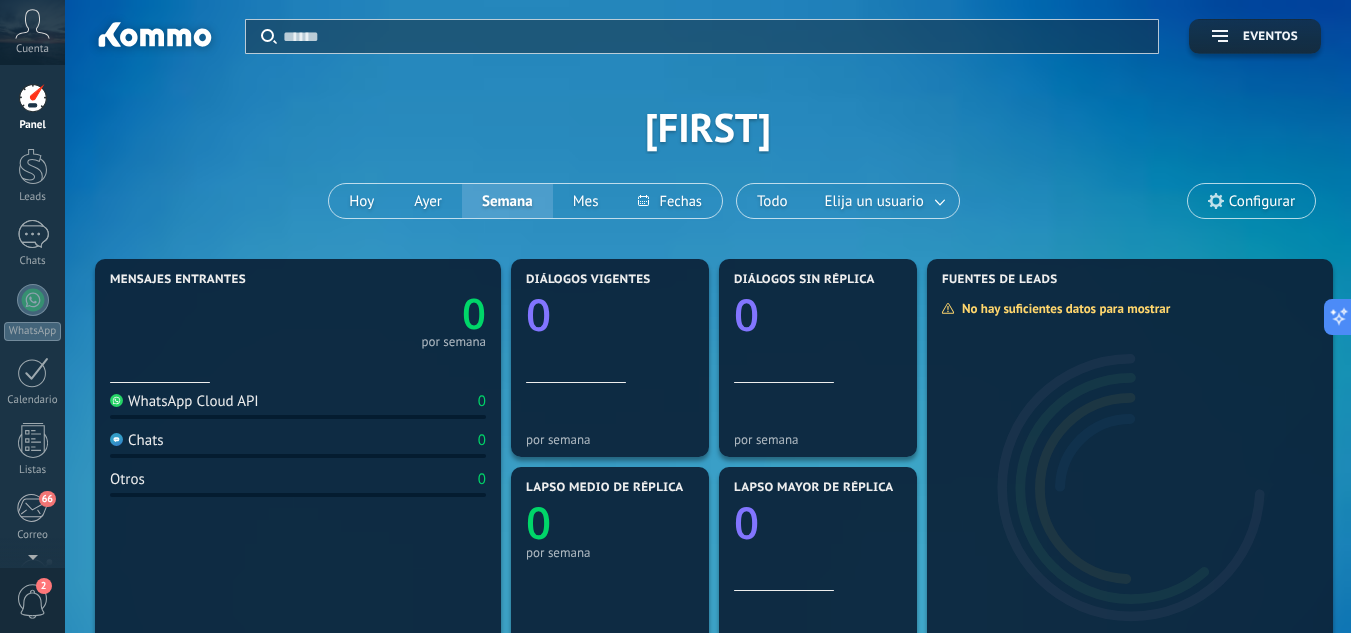click on "Configurar" at bounding box center (1262, 201) 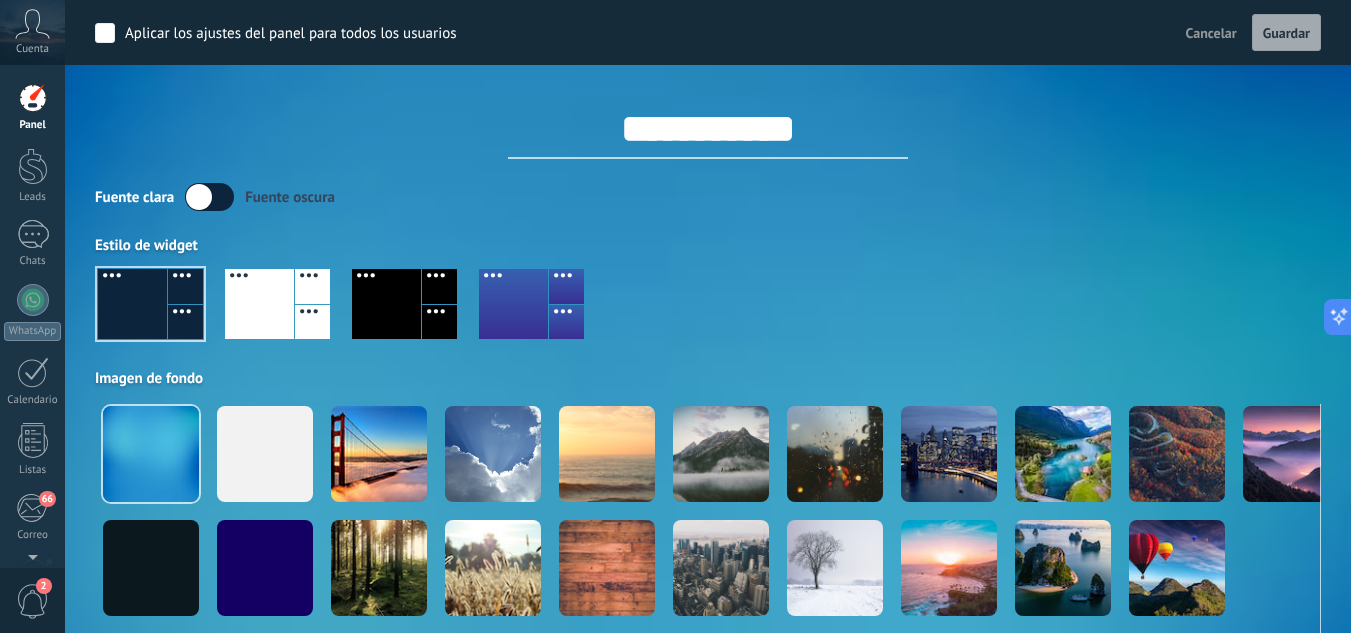 click at bounding box center [259, 304] 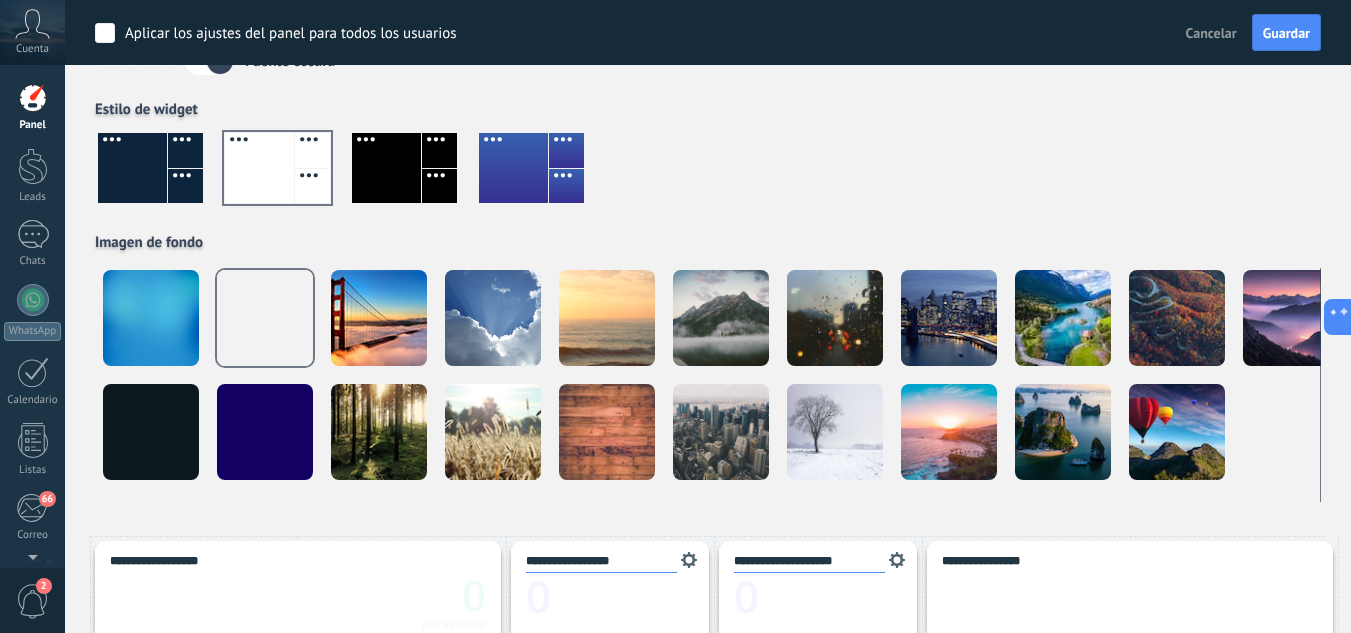 scroll, scrollTop: 0, scrollLeft: 0, axis: both 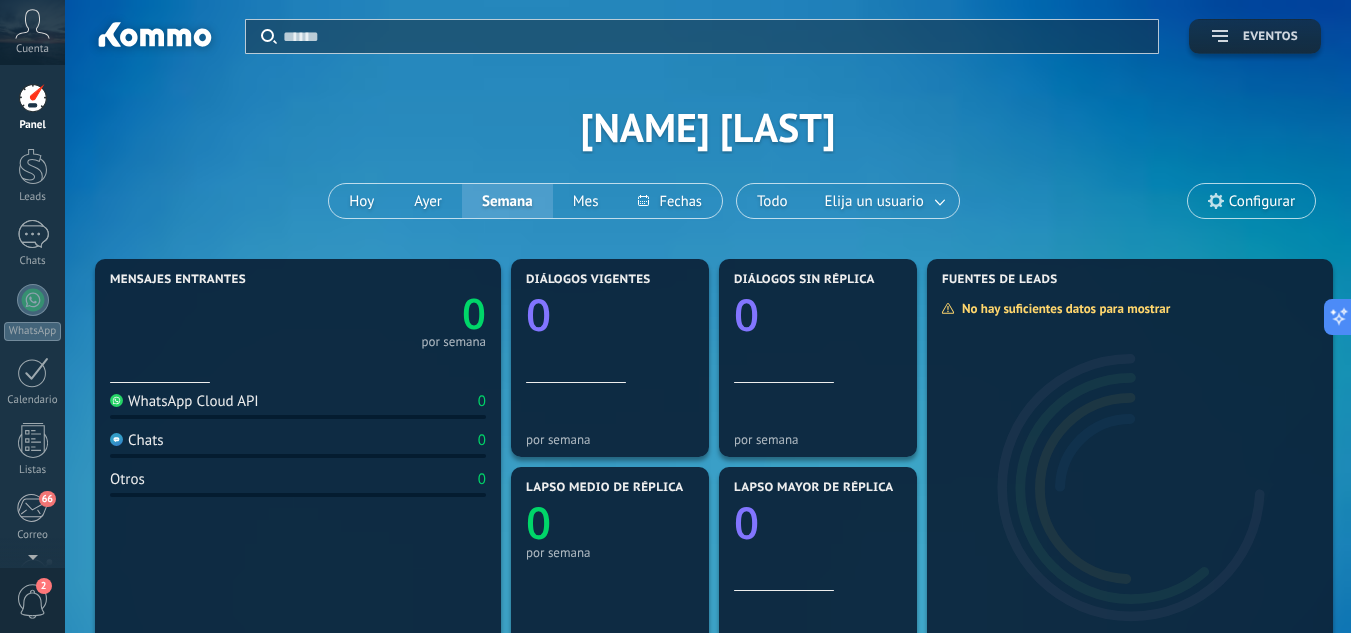 click on "Eventos" at bounding box center [1255, 36] 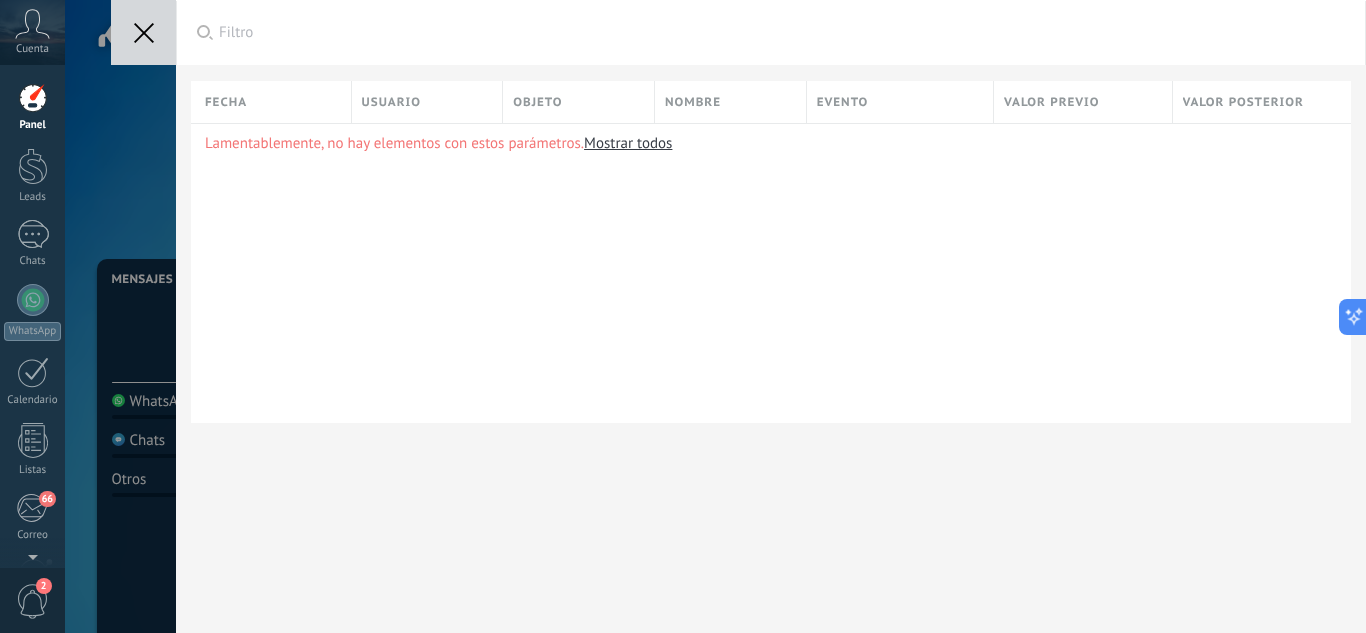 type 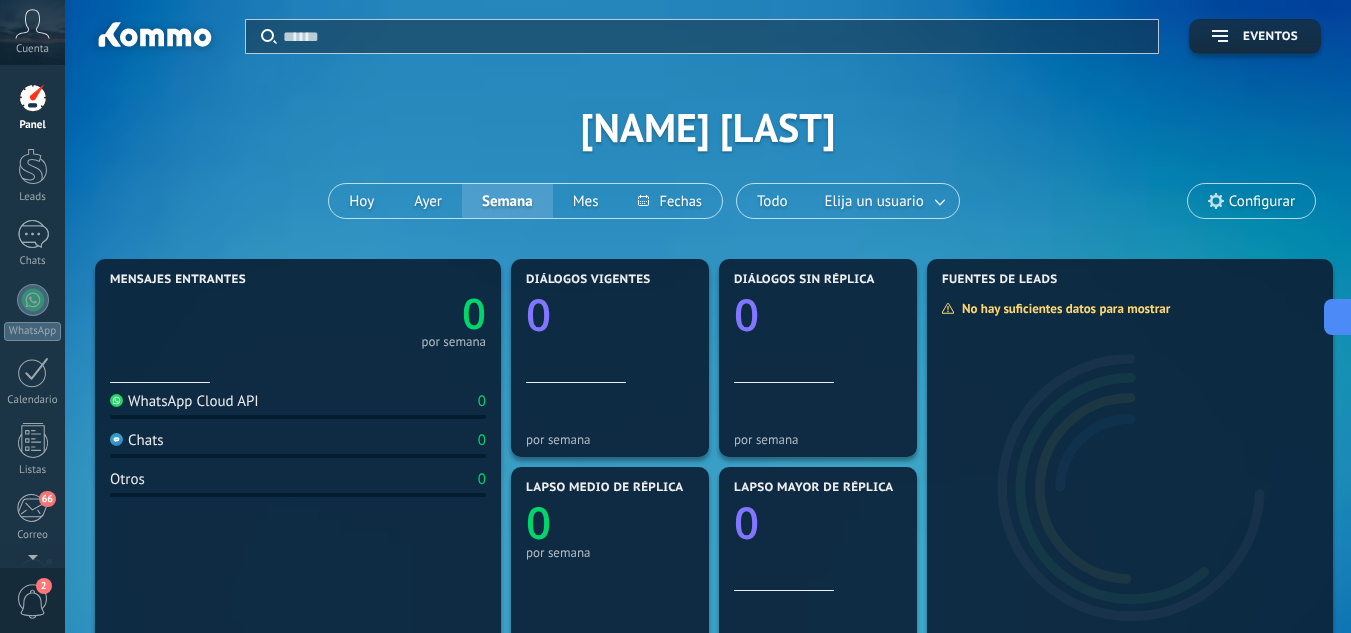 click on "Configurar" at bounding box center (1262, 201) 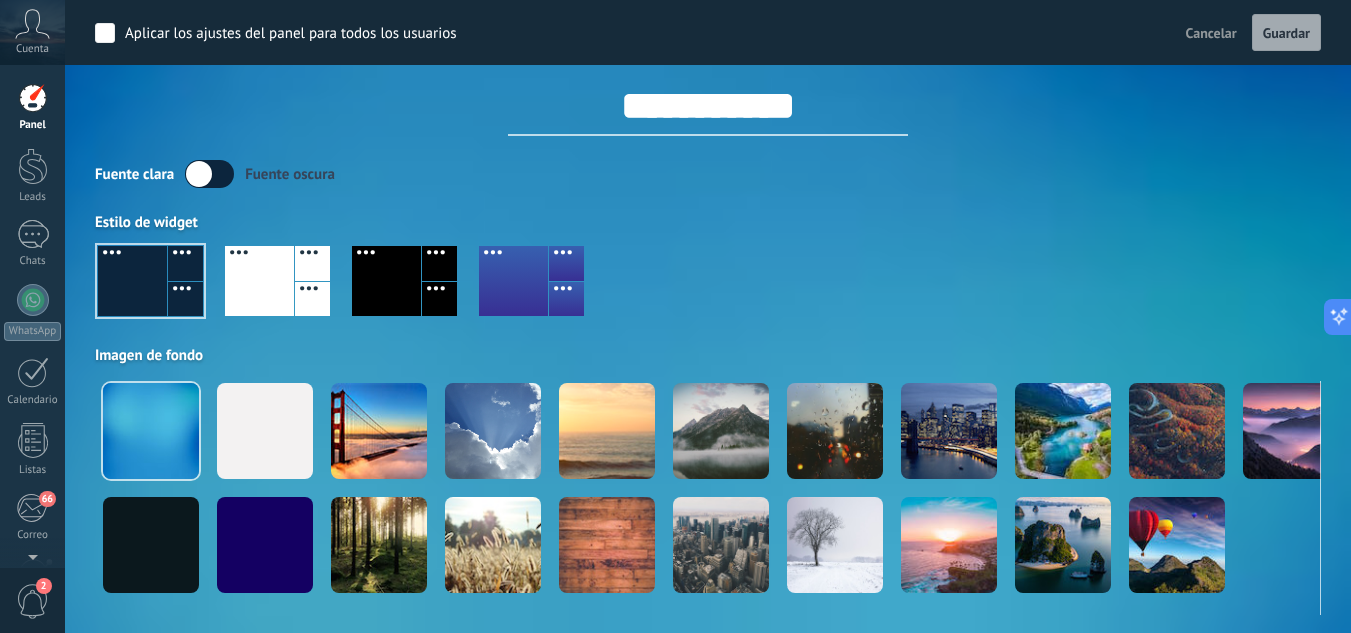 scroll, scrollTop: 0, scrollLeft: 0, axis: both 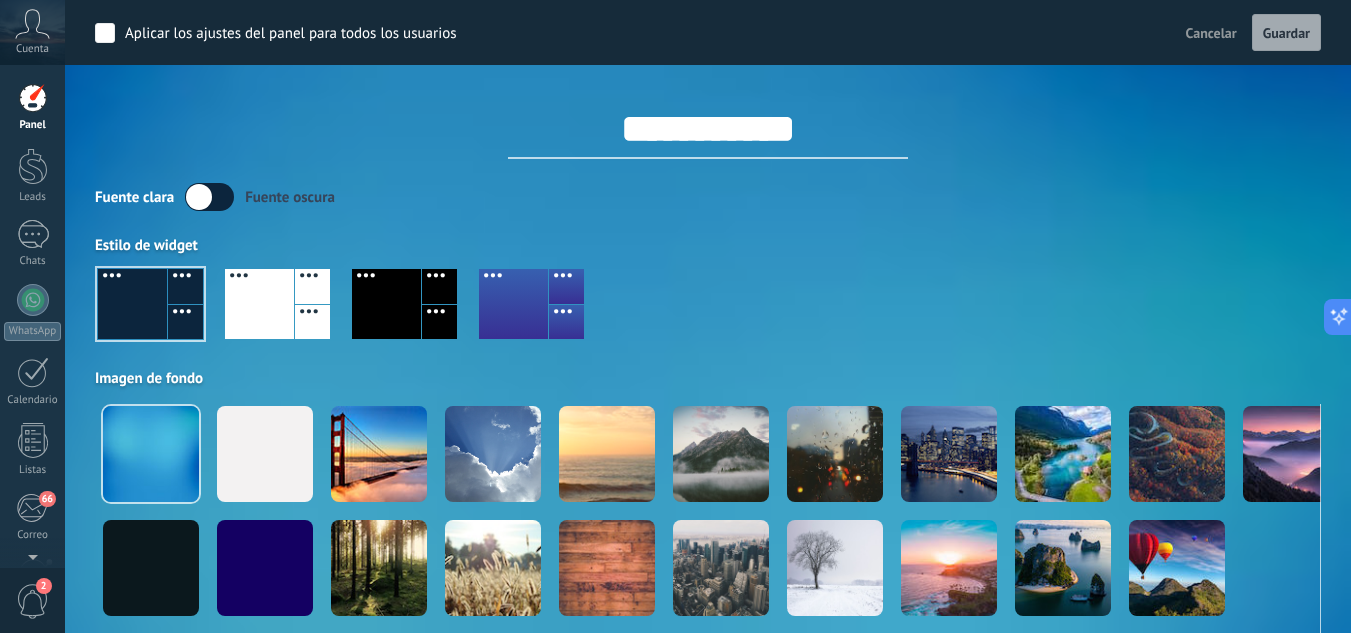 click on "Cancelar" at bounding box center (1211, 33) 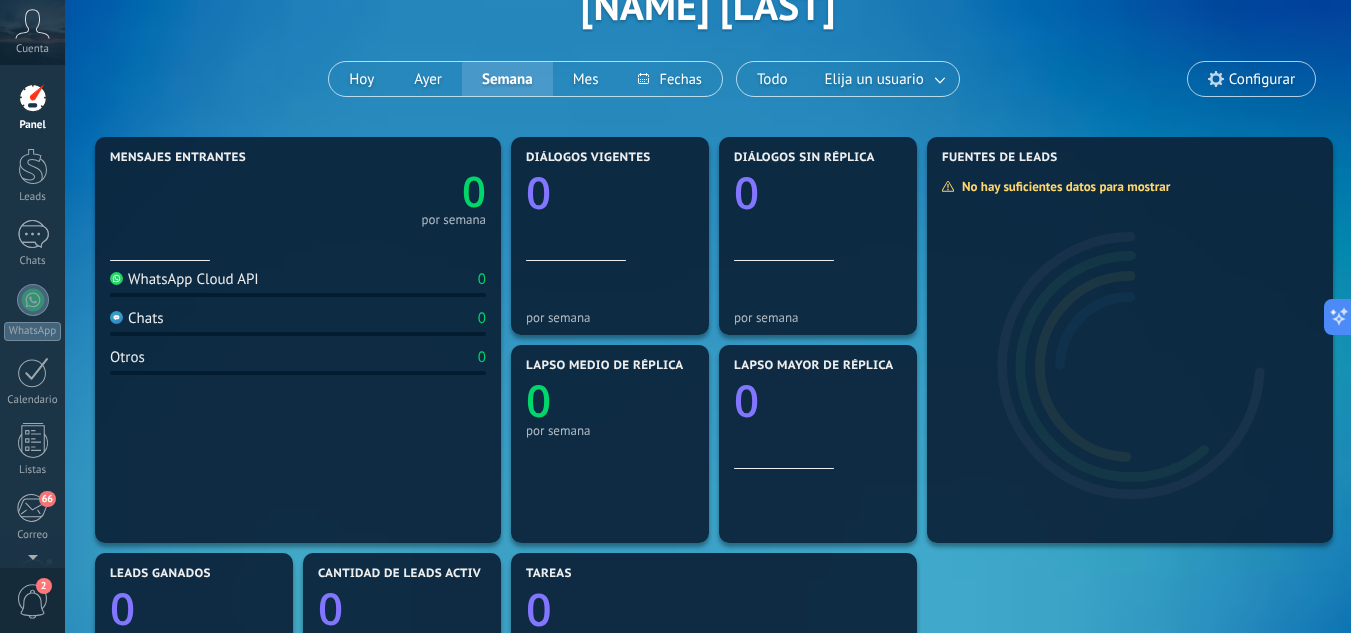 scroll, scrollTop: 0, scrollLeft: 0, axis: both 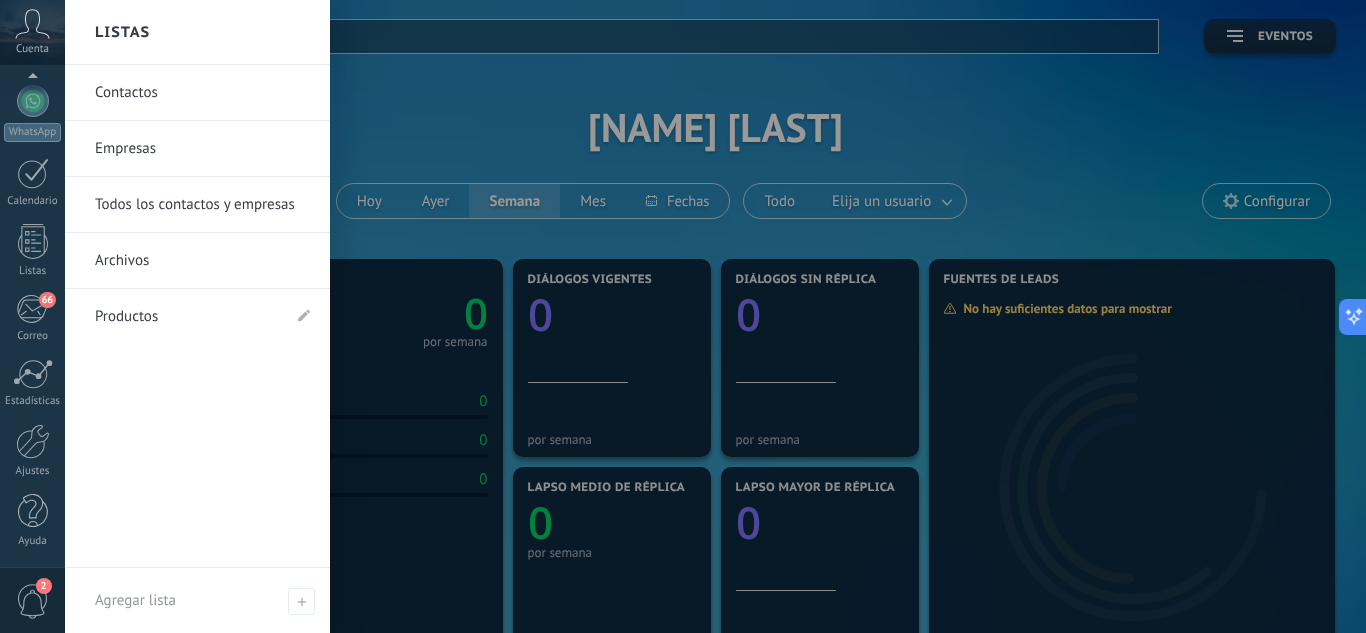 click on "Todos los contactos y empresas" at bounding box center (202, 205) 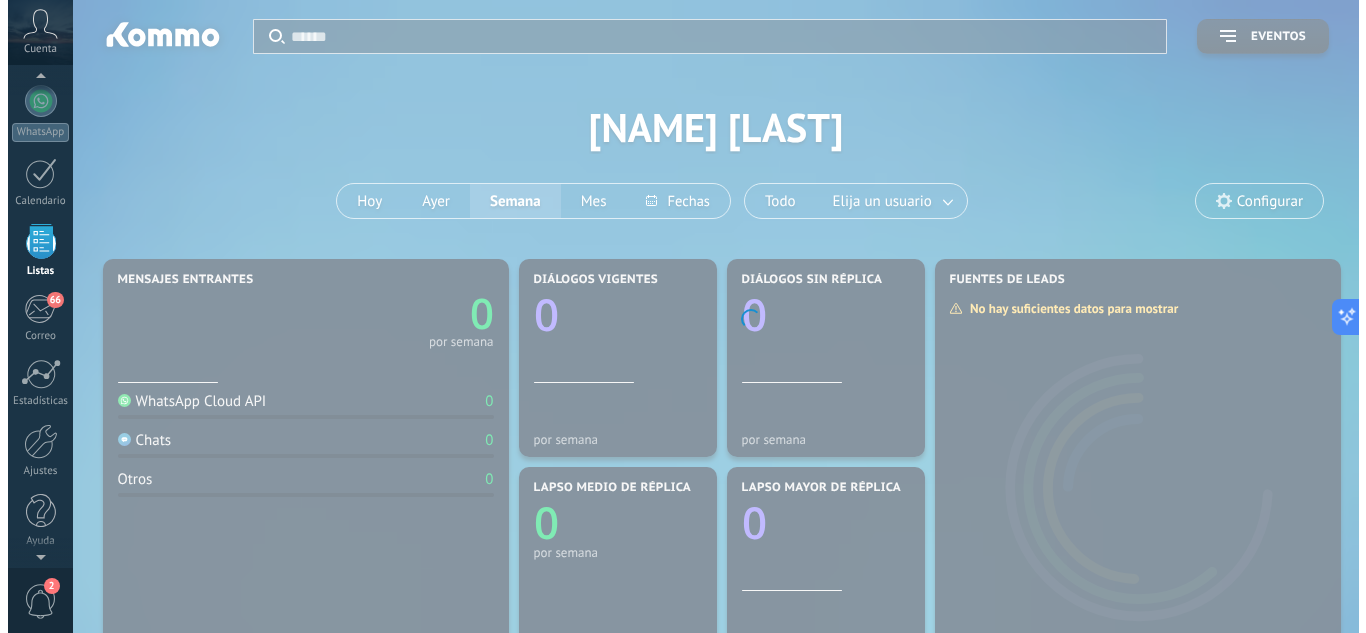 scroll, scrollTop: 124, scrollLeft: 0, axis: vertical 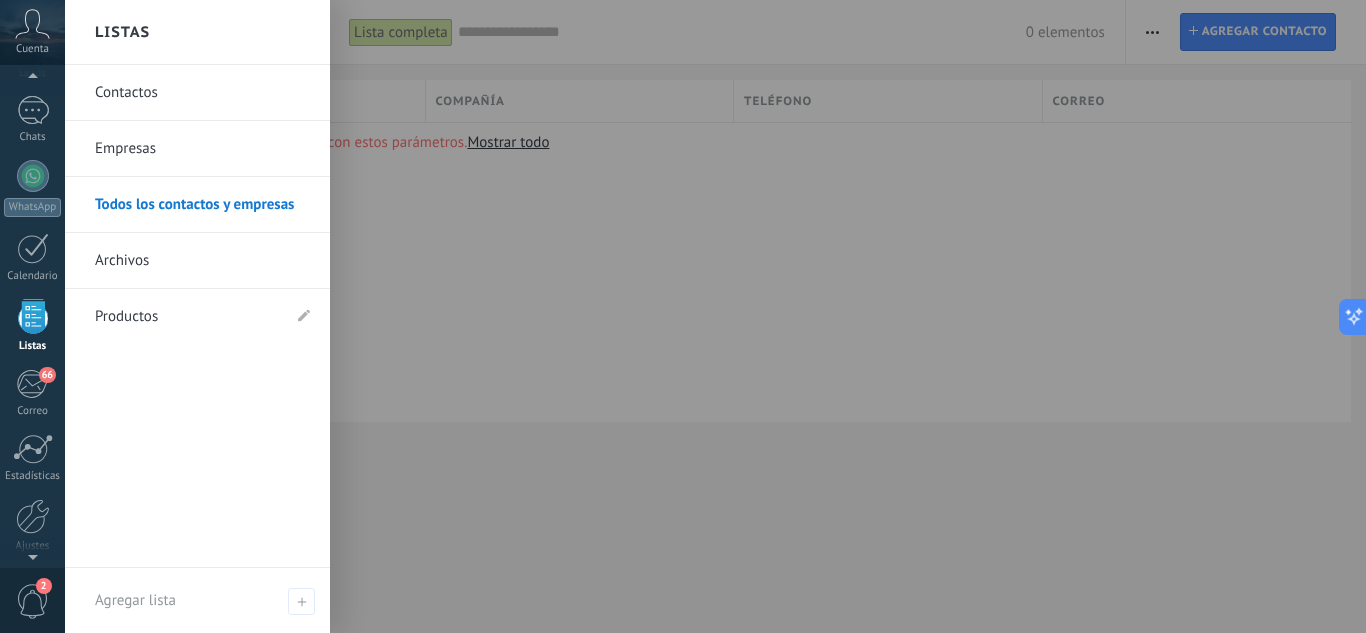 click on "Empresas" at bounding box center (202, 149) 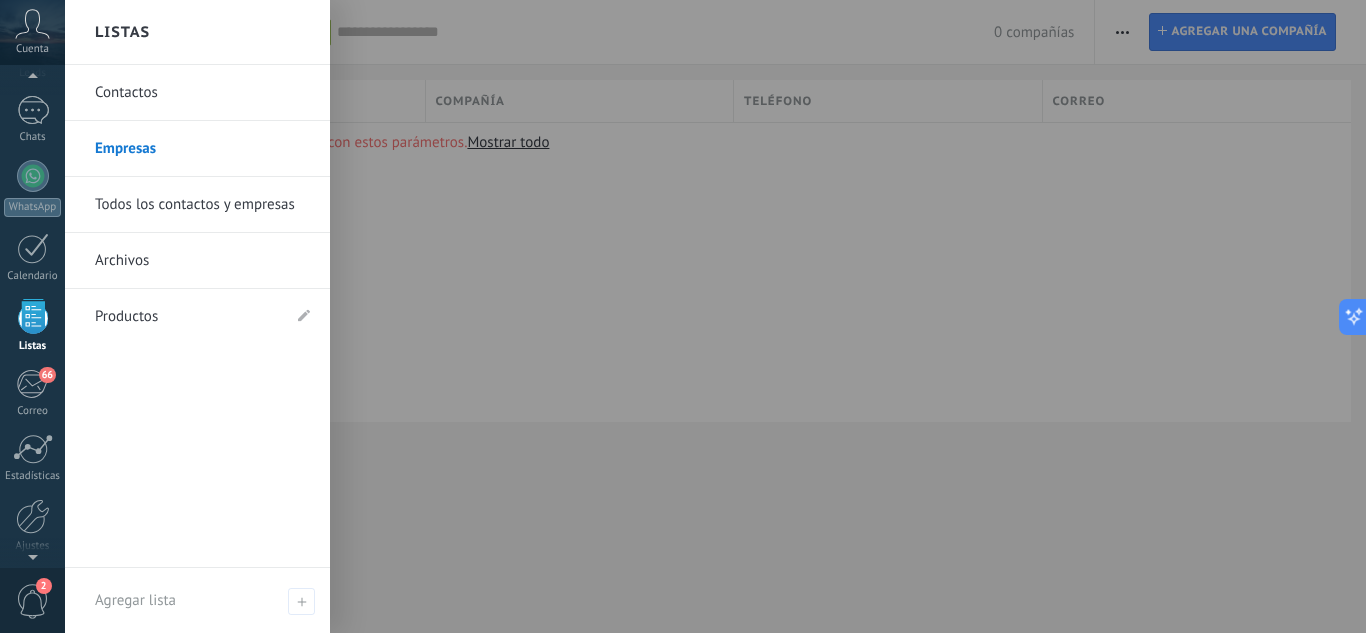 click on "Contactos" at bounding box center [202, 93] 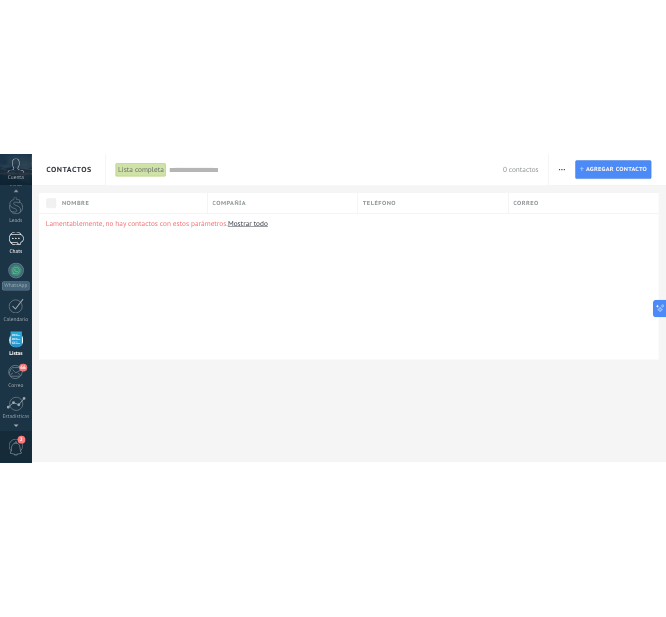 scroll, scrollTop: 0, scrollLeft: 0, axis: both 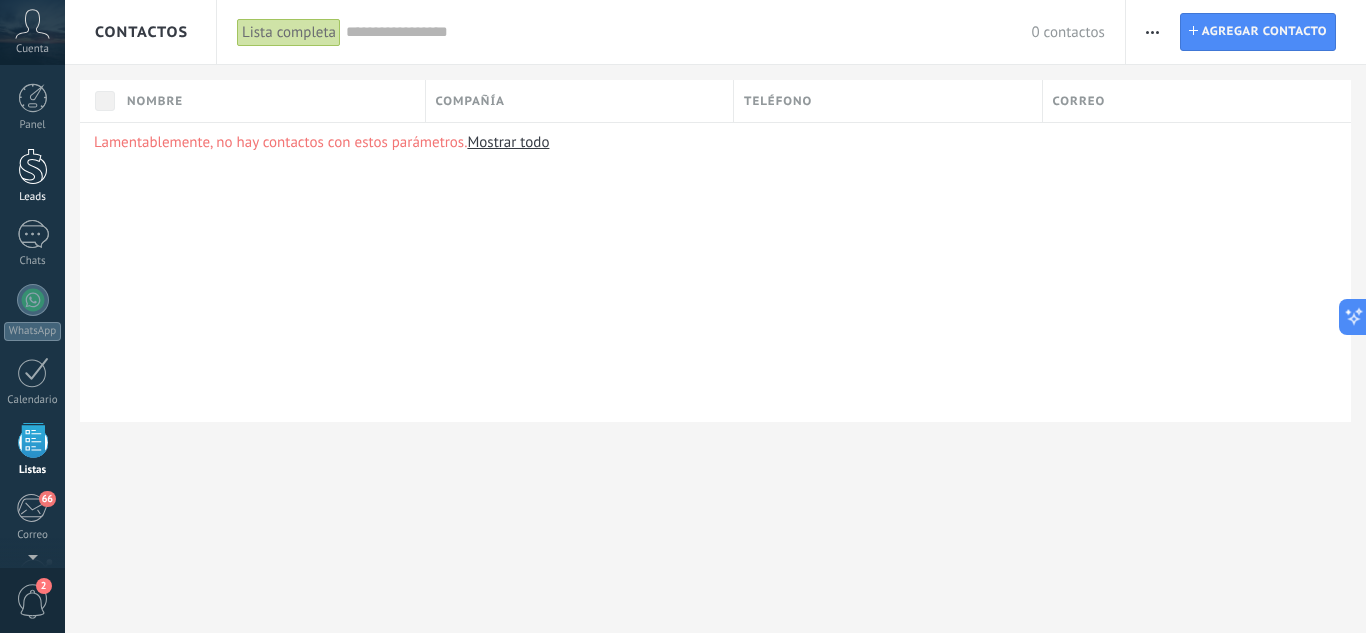 click at bounding box center [33, 166] 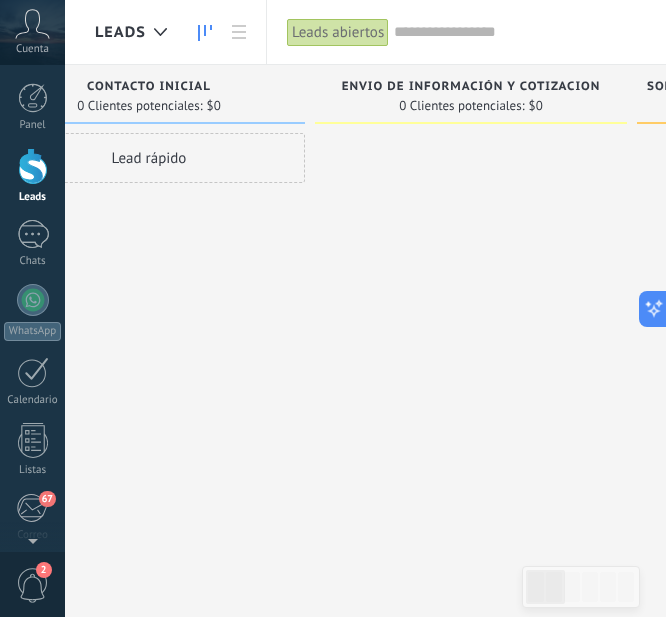scroll, scrollTop: 0, scrollLeft: 0, axis: both 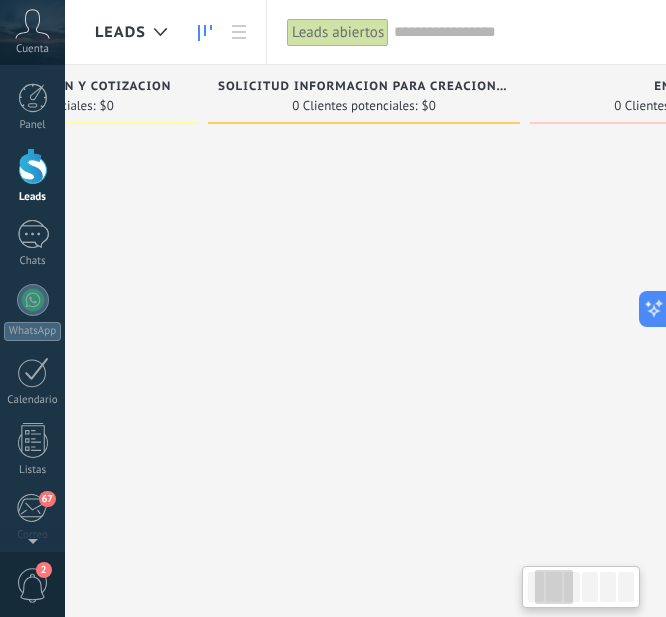 drag, startPoint x: 502, startPoint y: 340, endPoint x: -1, endPoint y: 438, distance: 512.4578 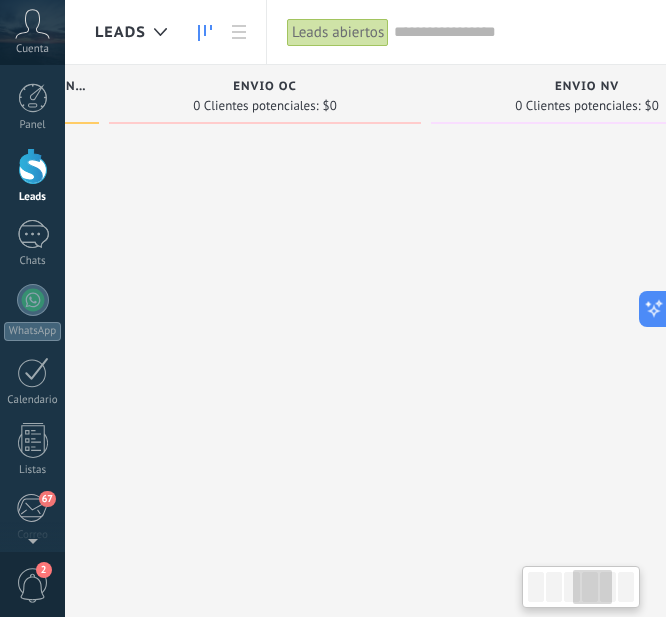 drag, startPoint x: 497, startPoint y: 317, endPoint x: -1, endPoint y: 419, distance: 508.33847 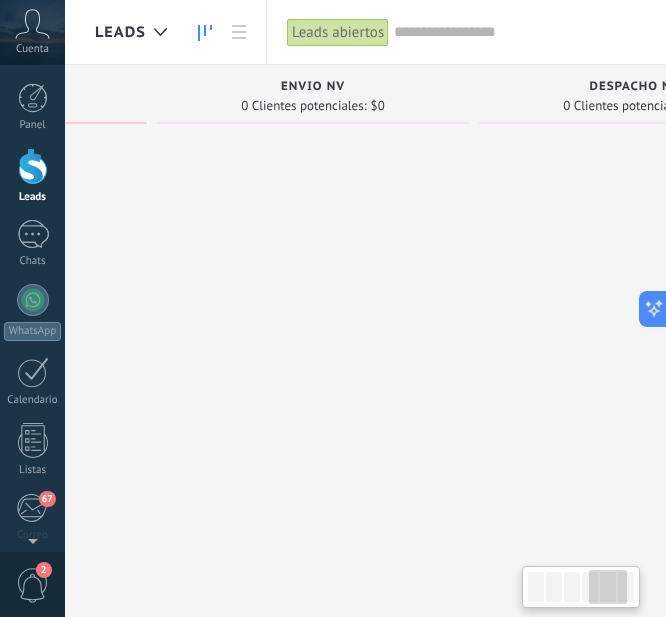 drag, startPoint x: 425, startPoint y: 342, endPoint x: -1, endPoint y: 418, distance: 432.72623 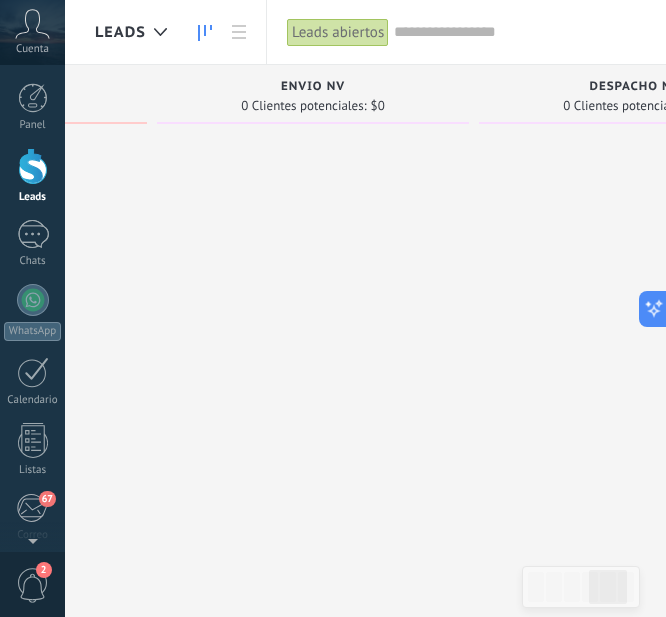 scroll, scrollTop: 0, scrollLeft: 1279, axis: horizontal 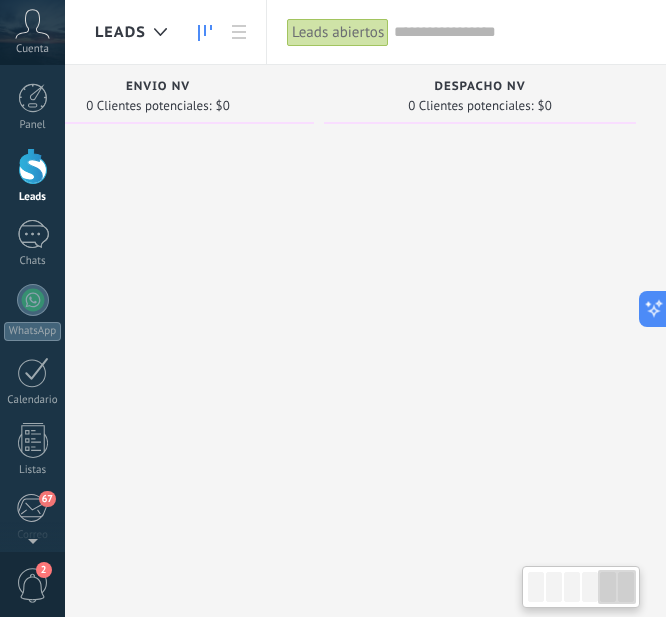 drag, startPoint x: 568, startPoint y: 275, endPoint x: 86, endPoint y: 137, distance: 501.36612 